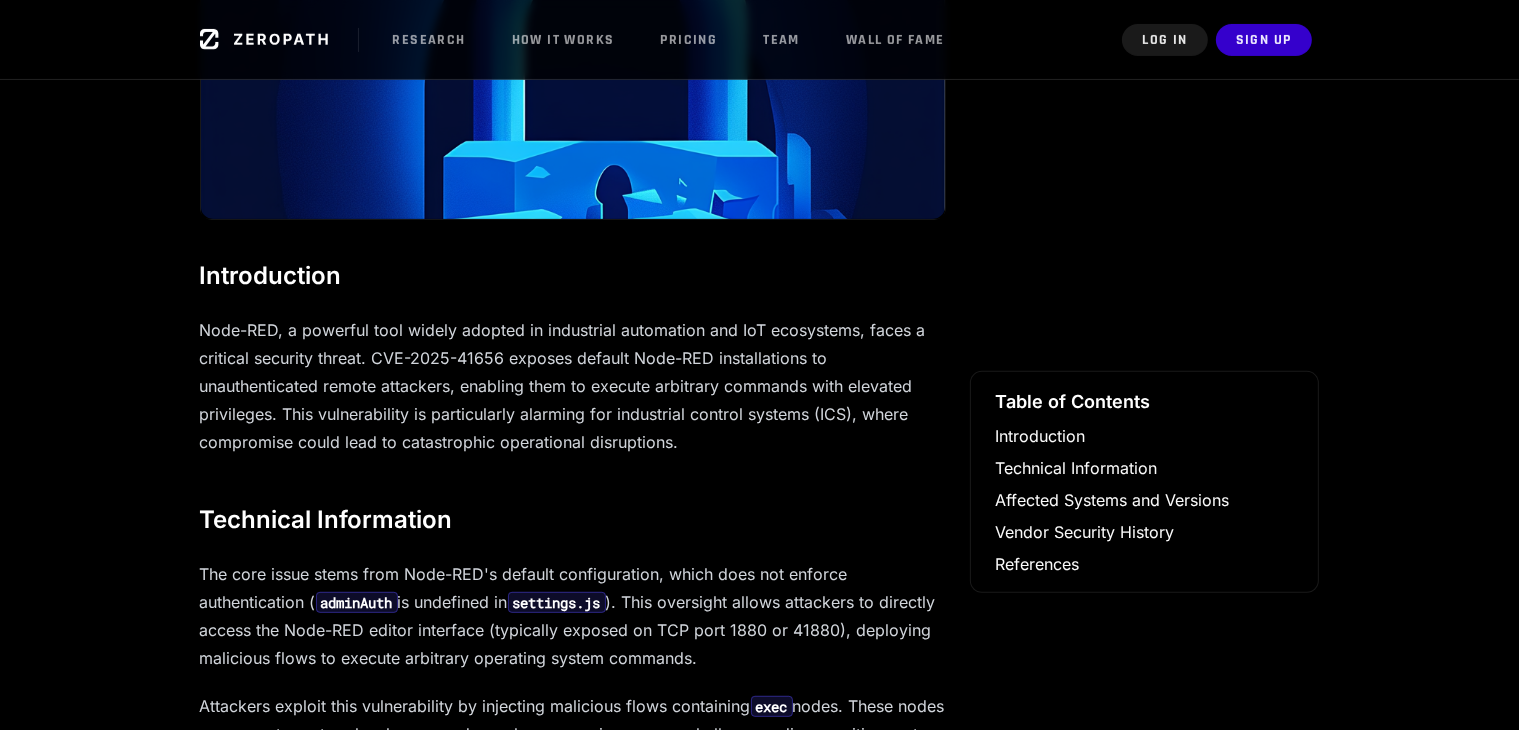 scroll, scrollTop: 700, scrollLeft: 0, axis: vertical 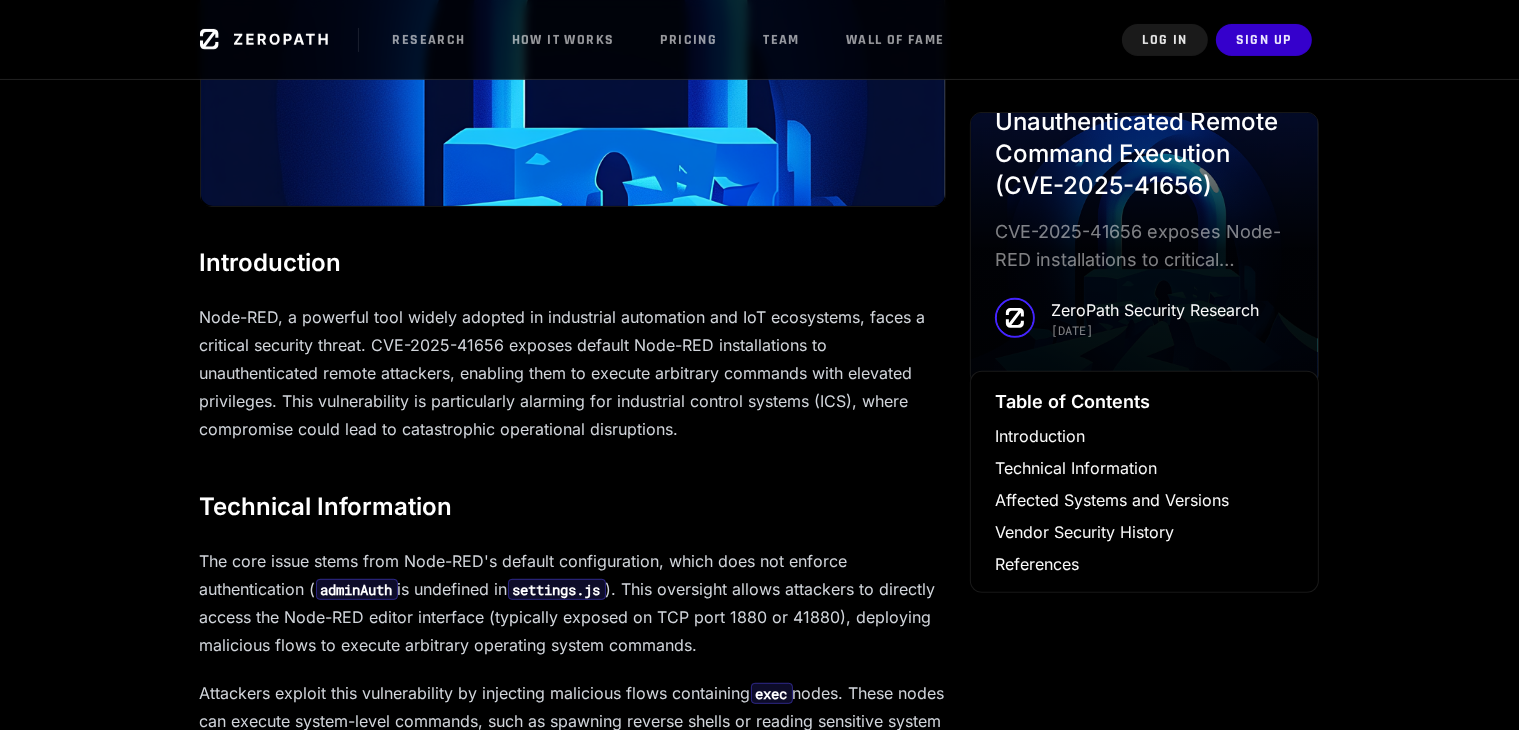 click on "Node-RED, a powerful tool widely adopted in industrial automation and IoT ecosystems, faces a critical security threat. CVE-2025-41656 exposes default Node-RED installations to unauthenticated remote attackers, enabling them to execute arbitrary commands with elevated privileges. This vulnerability is particularly alarming for industrial control systems (ICS), where compromise could lead to catastrophic operational disruptions." at bounding box center [573, 373] 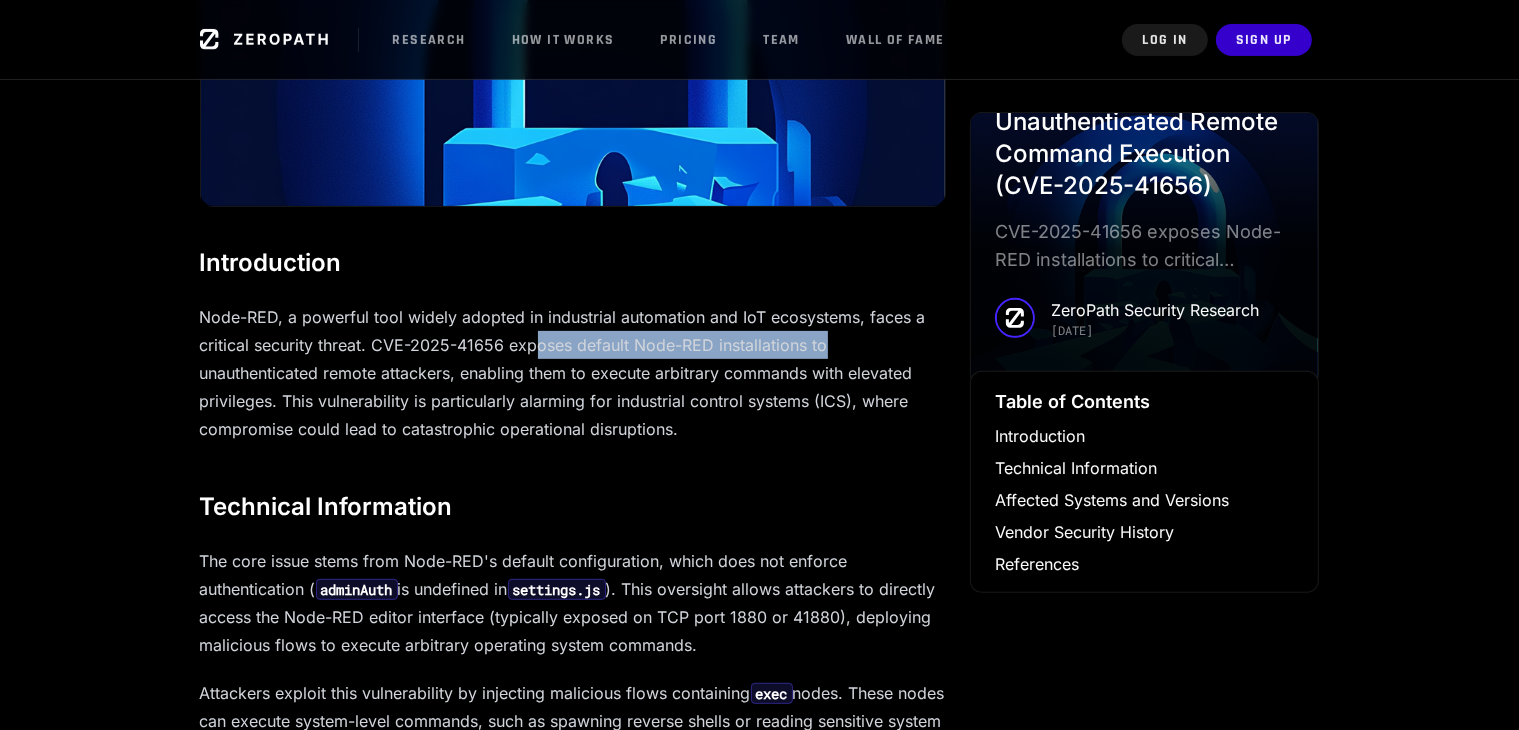 drag, startPoint x: 538, startPoint y: 345, endPoint x: 857, endPoint y: 345, distance: 319 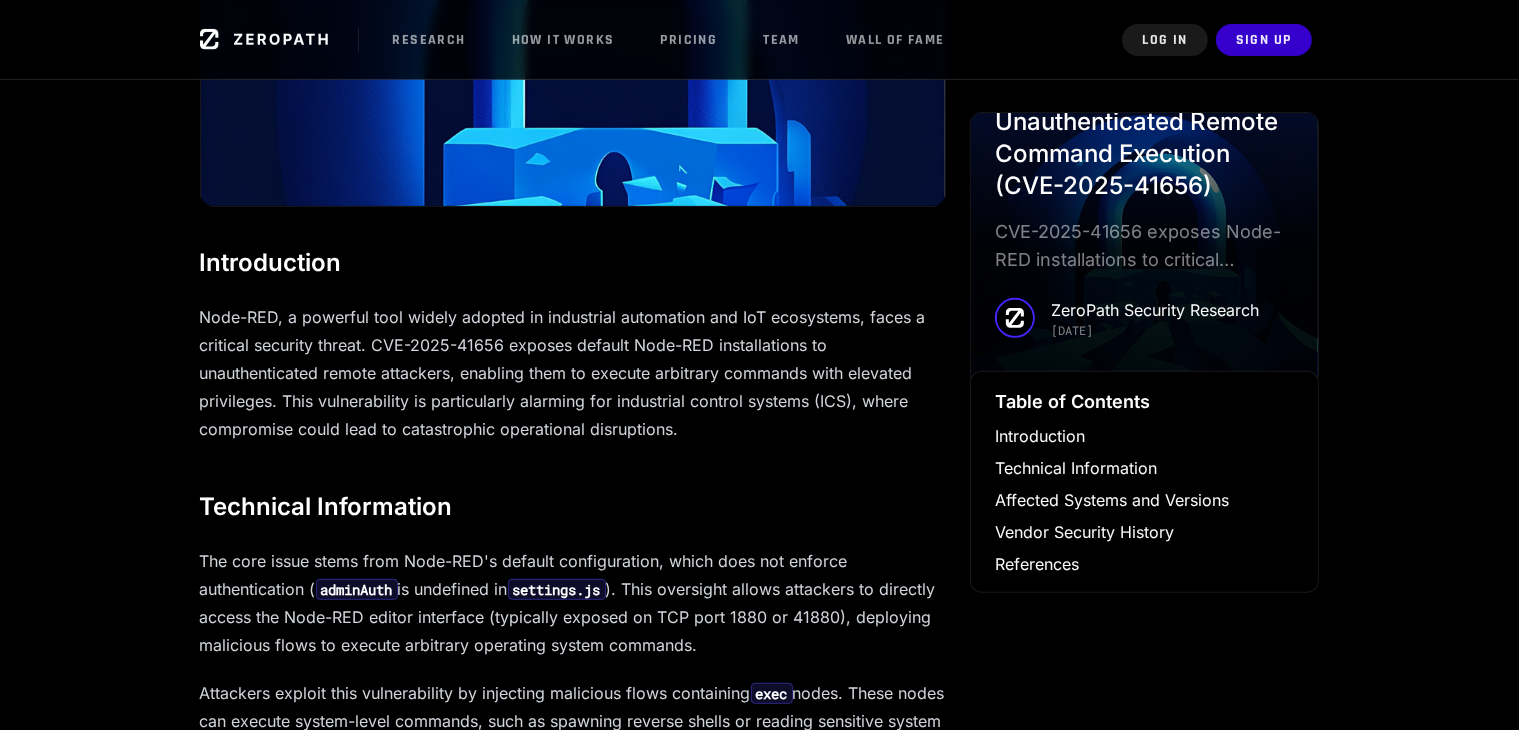drag, startPoint x: 857, startPoint y: 345, endPoint x: 641, endPoint y: 361, distance: 216.59178 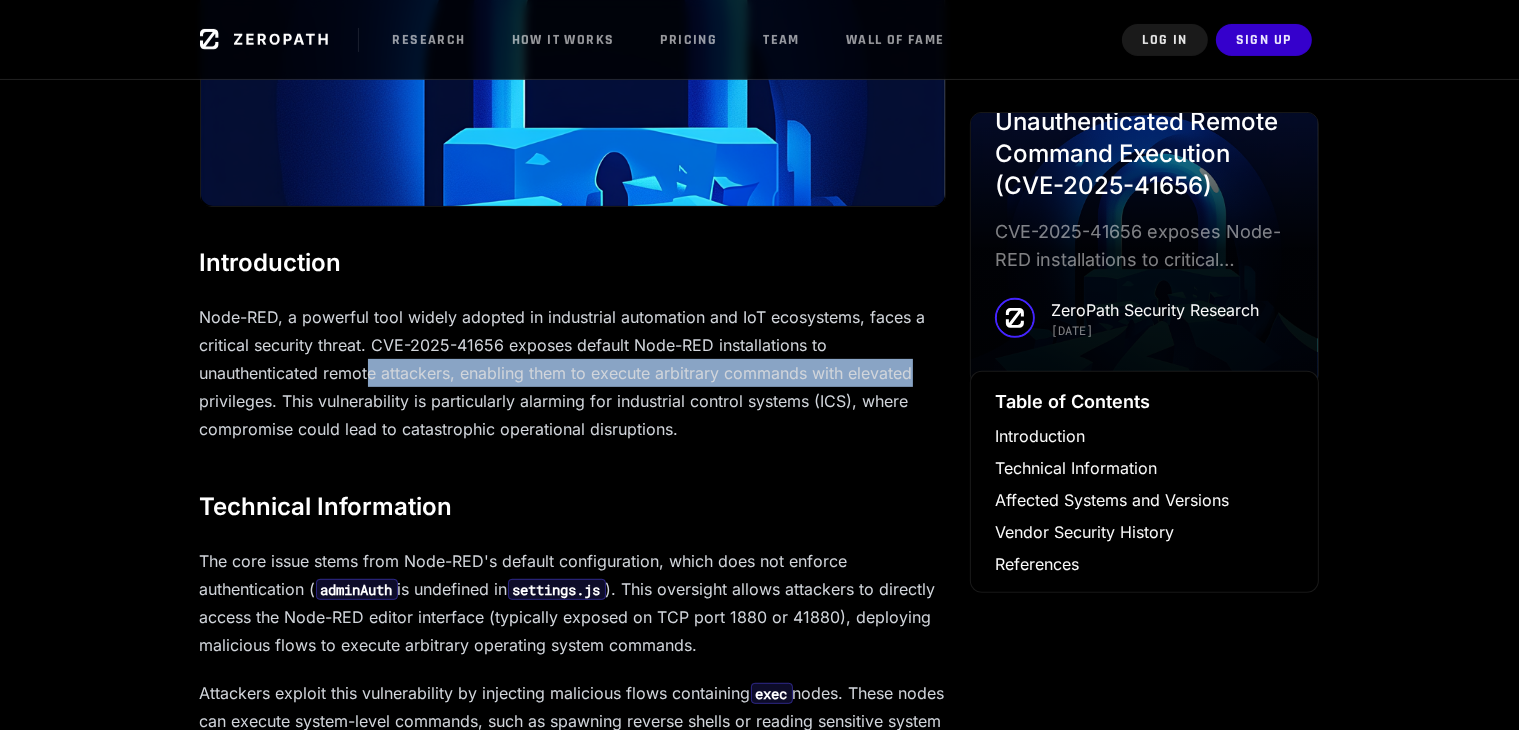 drag, startPoint x: 368, startPoint y: 371, endPoint x: 916, endPoint y: 379, distance: 548.0584 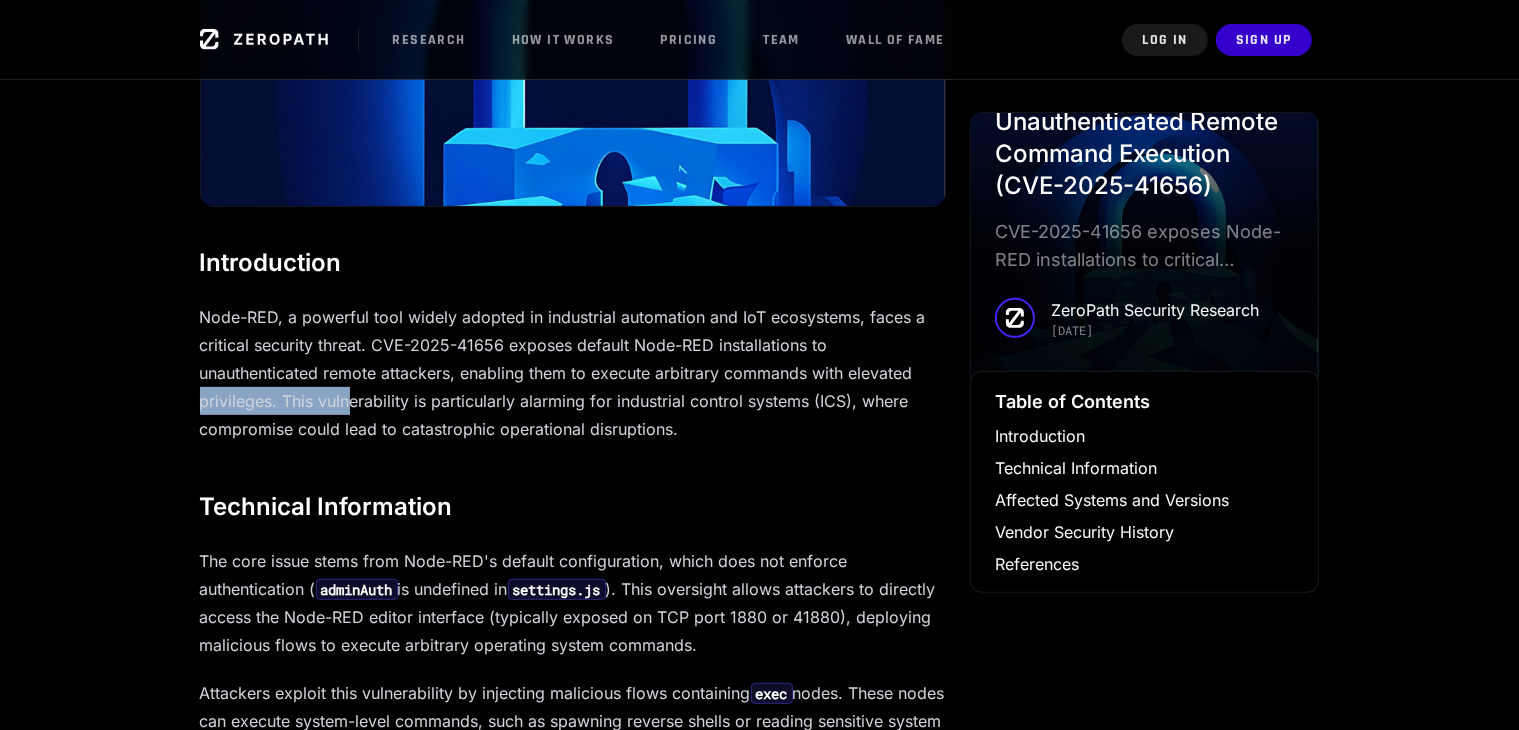 drag, startPoint x: 352, startPoint y: 403, endPoint x: 200, endPoint y: 407, distance: 152.05263 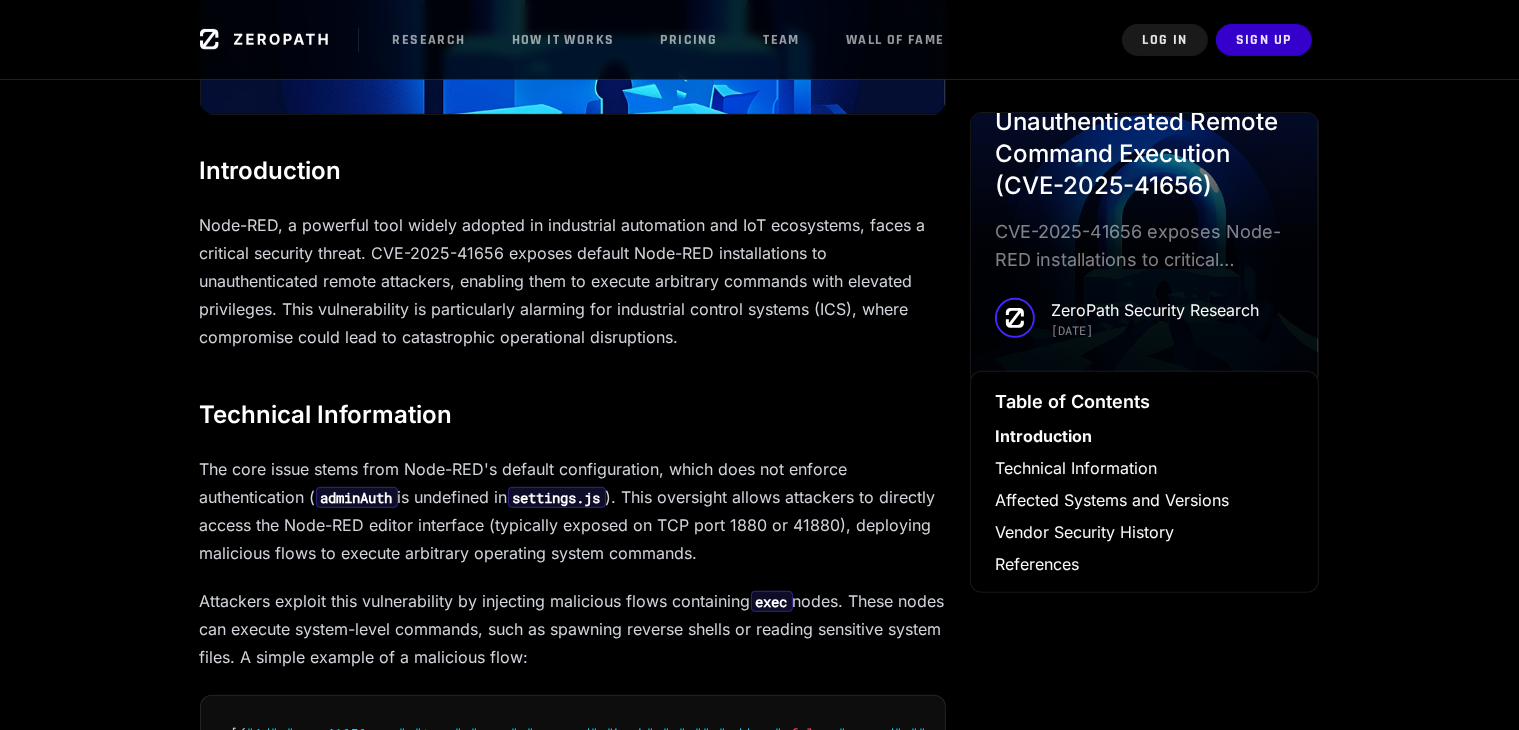 scroll, scrollTop: 800, scrollLeft: 0, axis: vertical 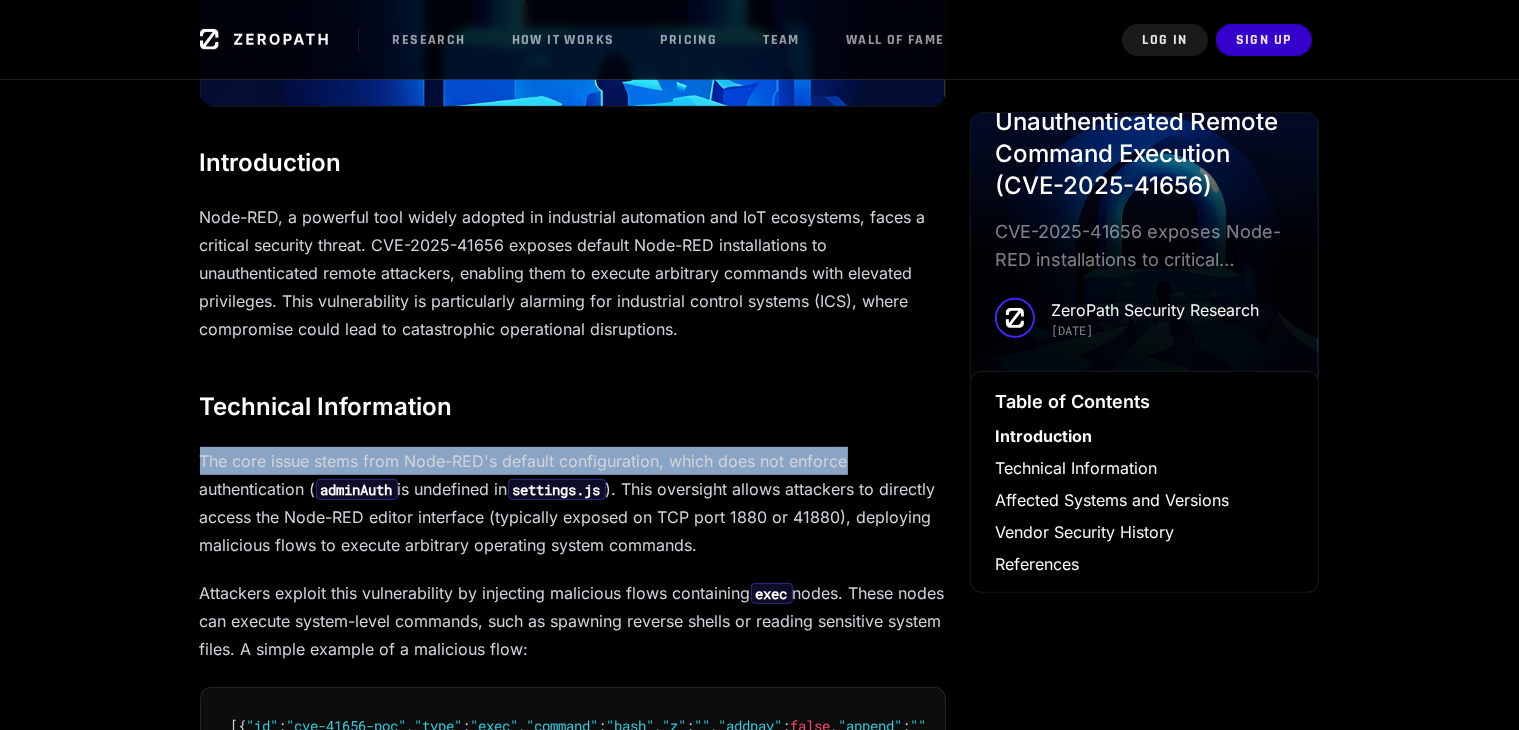 drag, startPoint x: 183, startPoint y: 455, endPoint x: 867, endPoint y: 453, distance: 684.0029 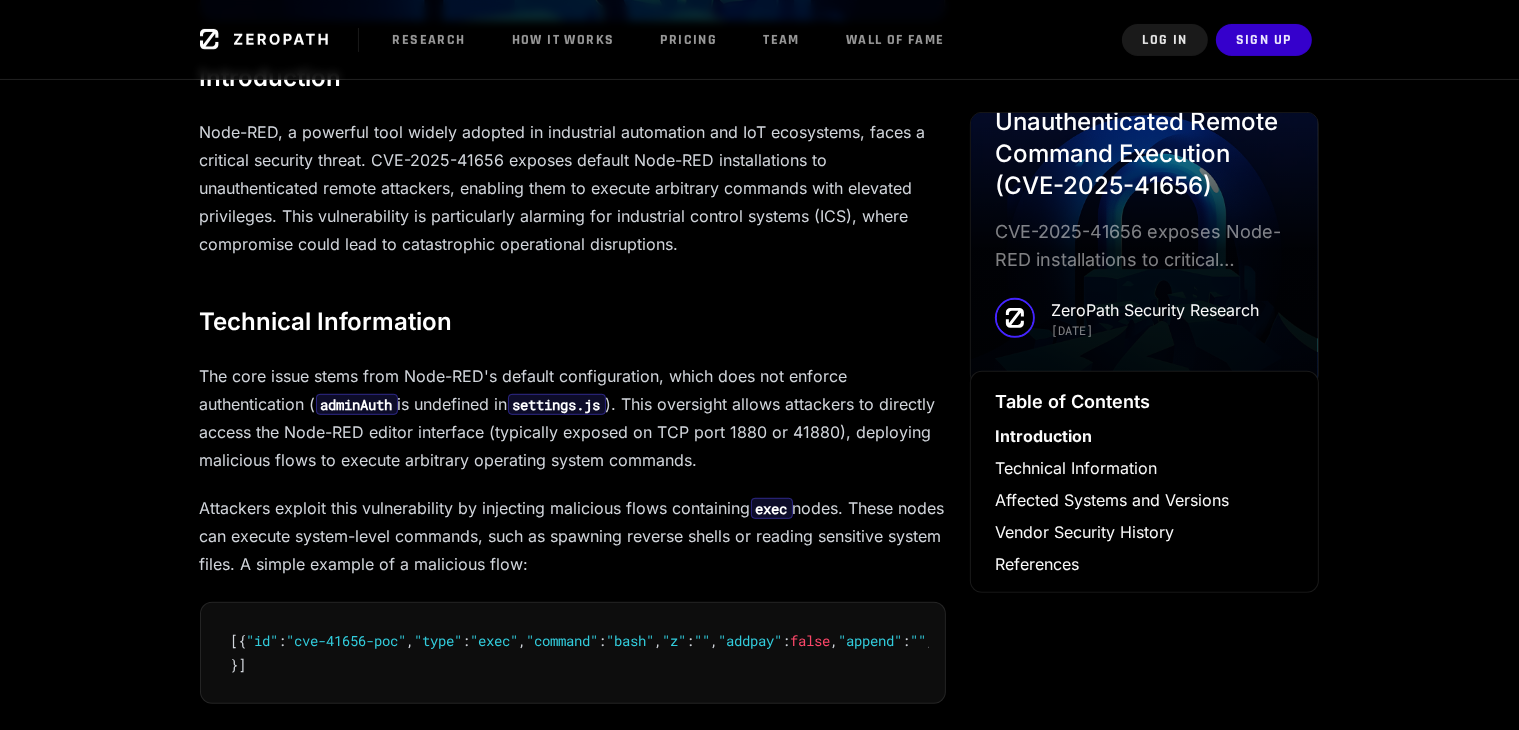 scroll, scrollTop: 900, scrollLeft: 0, axis: vertical 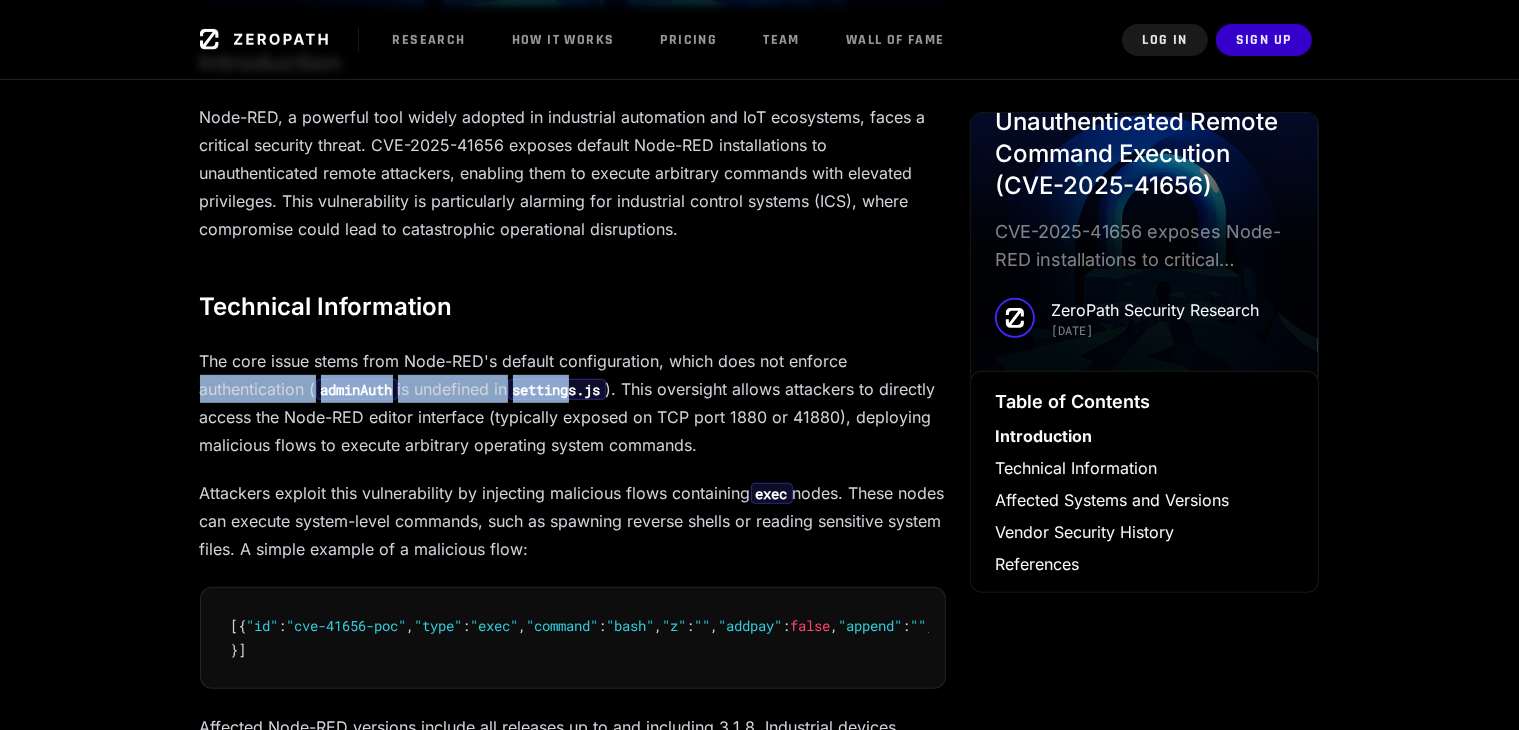 drag, startPoint x: 221, startPoint y: 397, endPoint x: 585, endPoint y: 393, distance: 364.02197 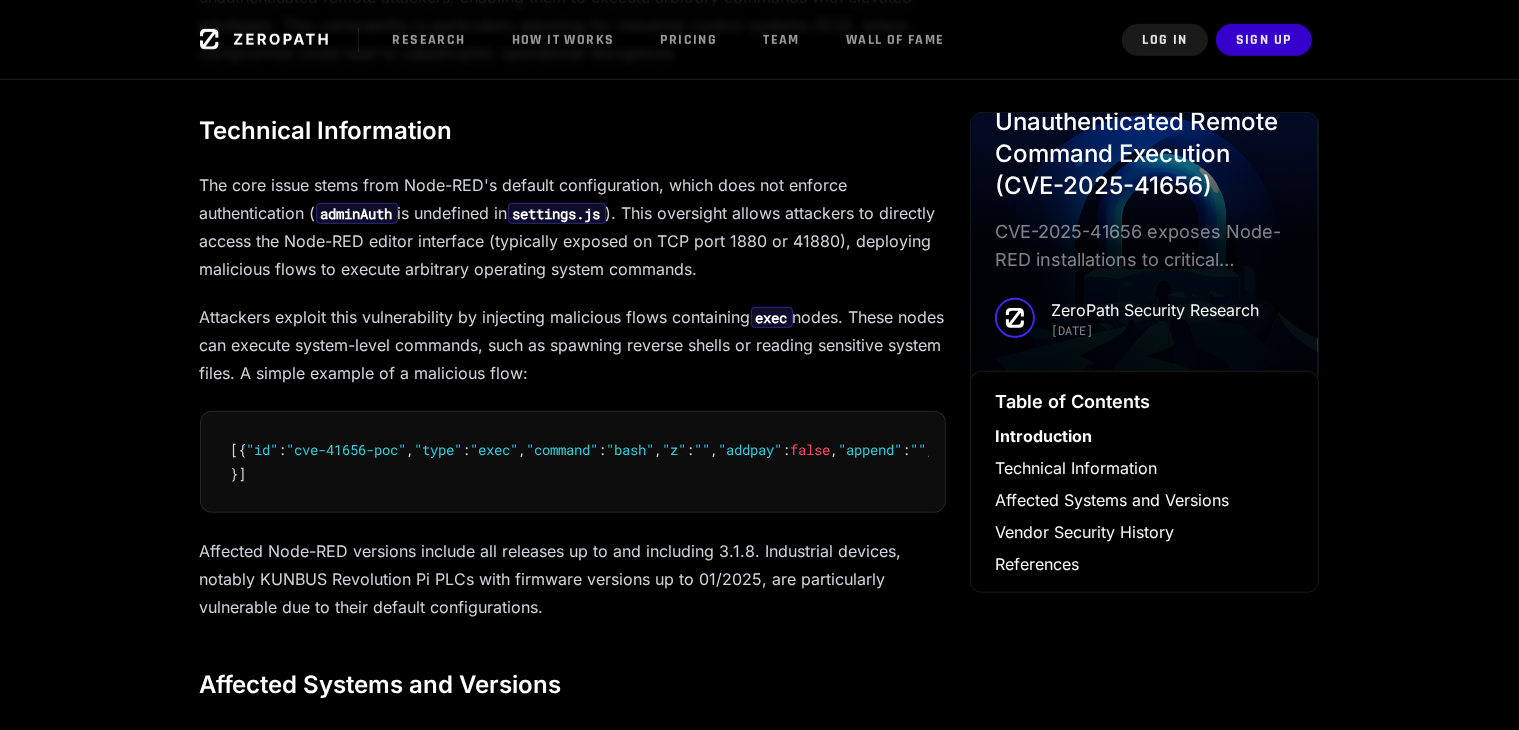 scroll, scrollTop: 1100, scrollLeft: 0, axis: vertical 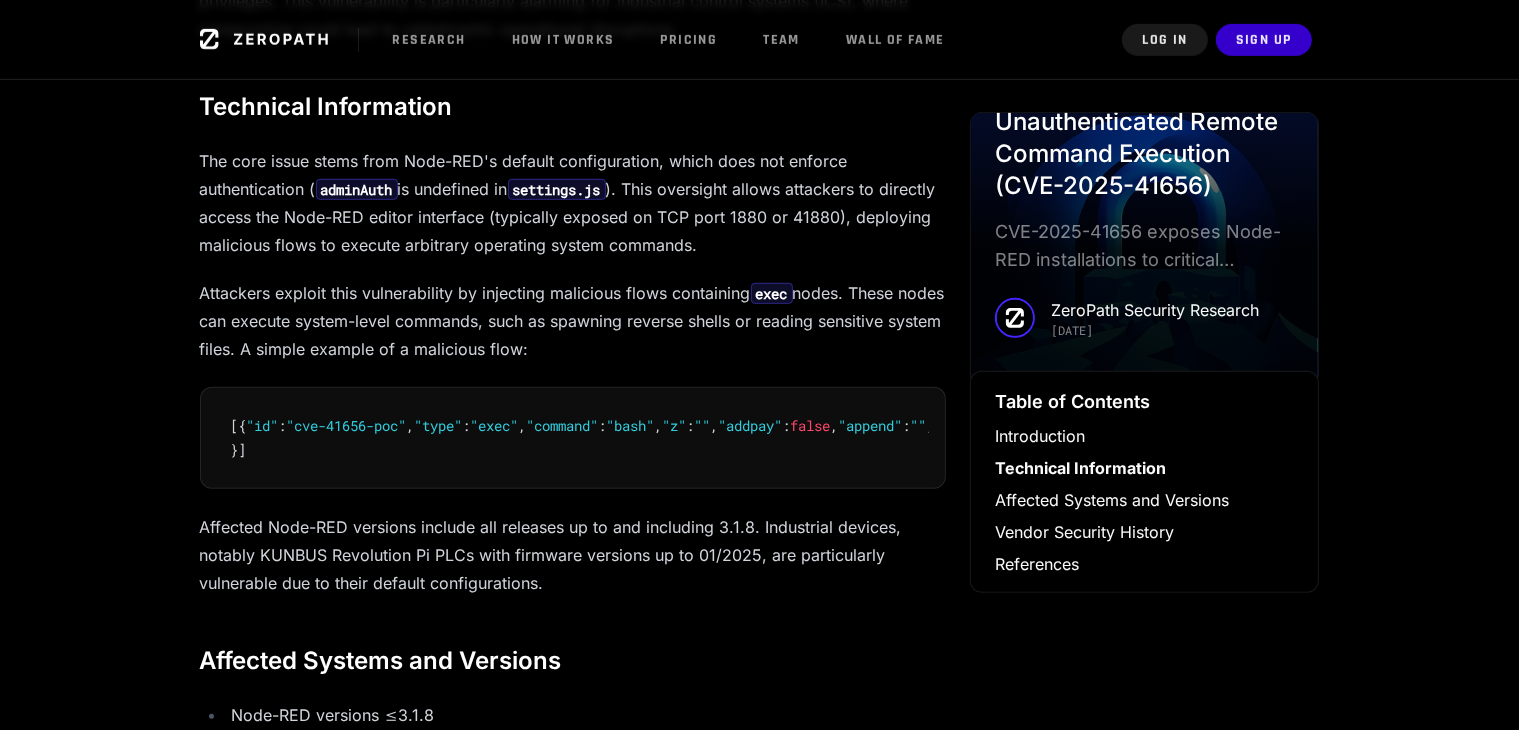 drag, startPoint x: 580, startPoint y: 417, endPoint x: 481, endPoint y: 474, distance: 114.236595 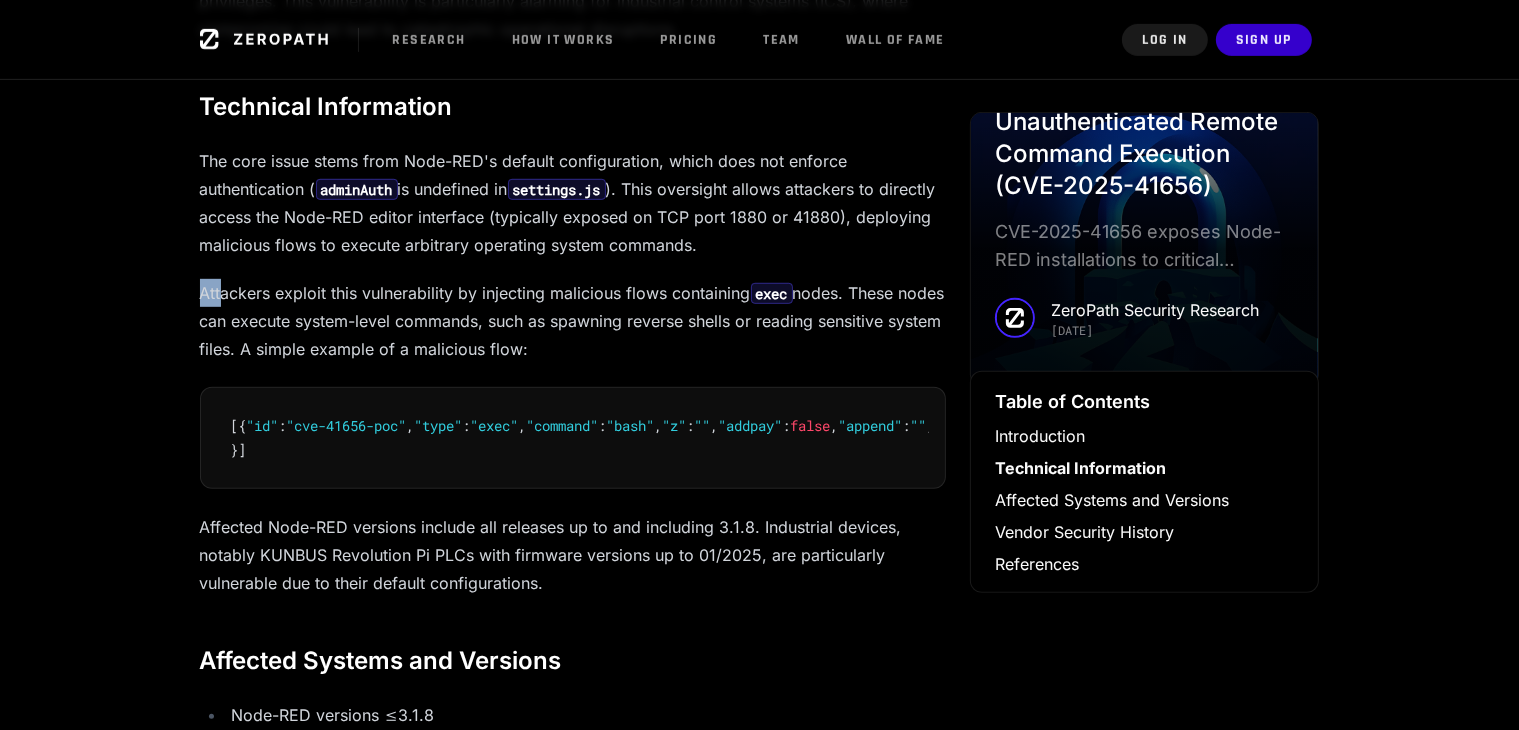 drag, startPoint x: 224, startPoint y: 294, endPoint x: 180, endPoint y: 297, distance: 44.102154 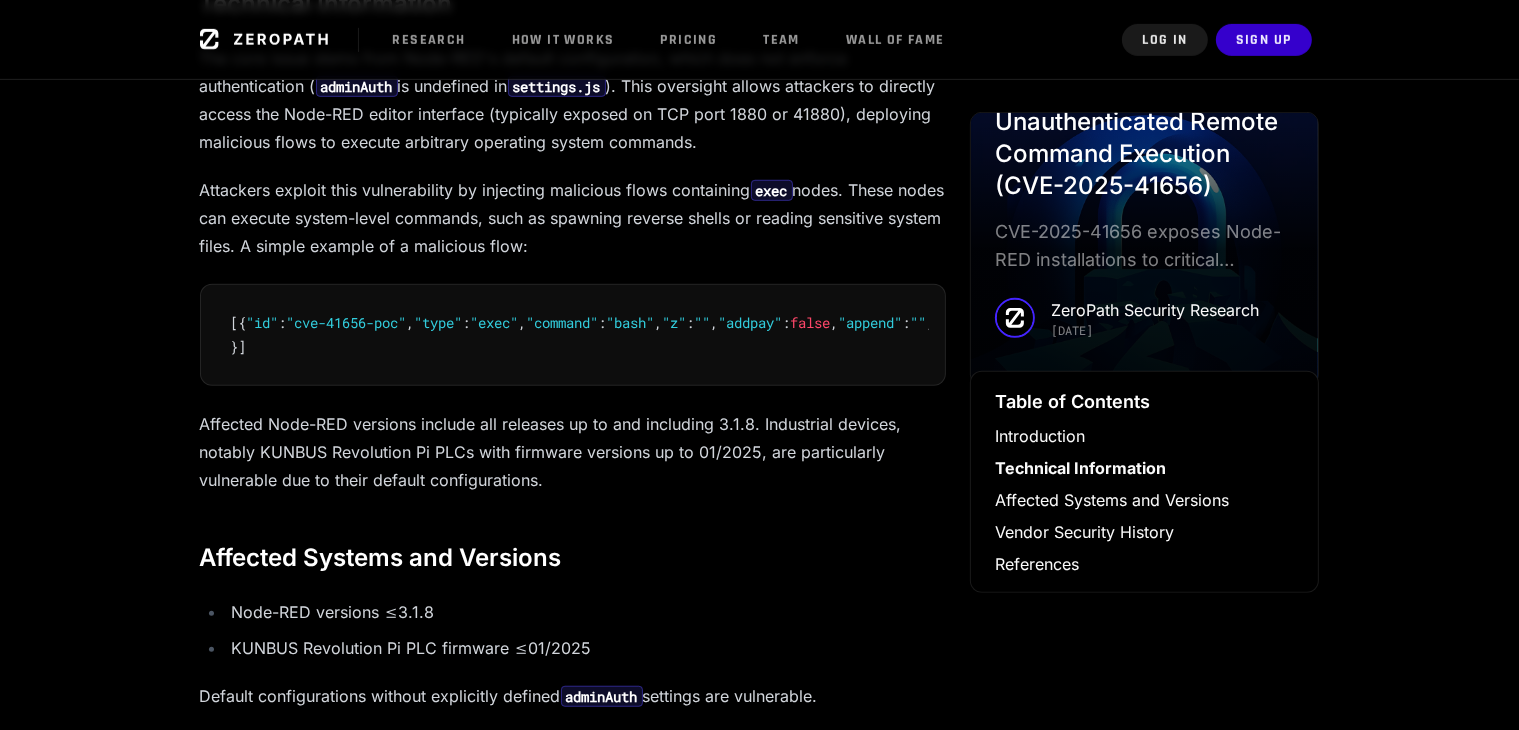 scroll, scrollTop: 1200, scrollLeft: 0, axis: vertical 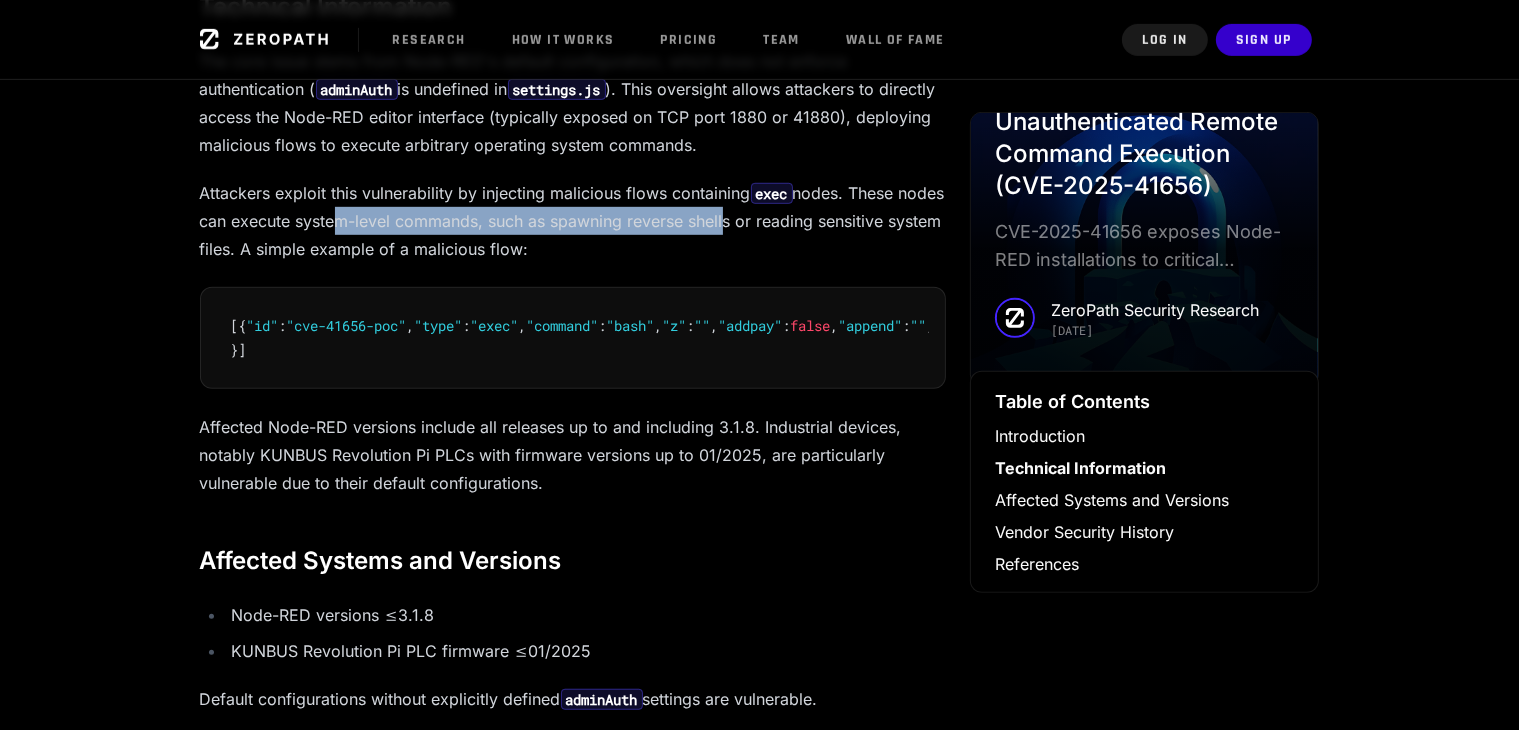 drag, startPoint x: 378, startPoint y: 222, endPoint x: 772, endPoint y: 225, distance: 394.0114 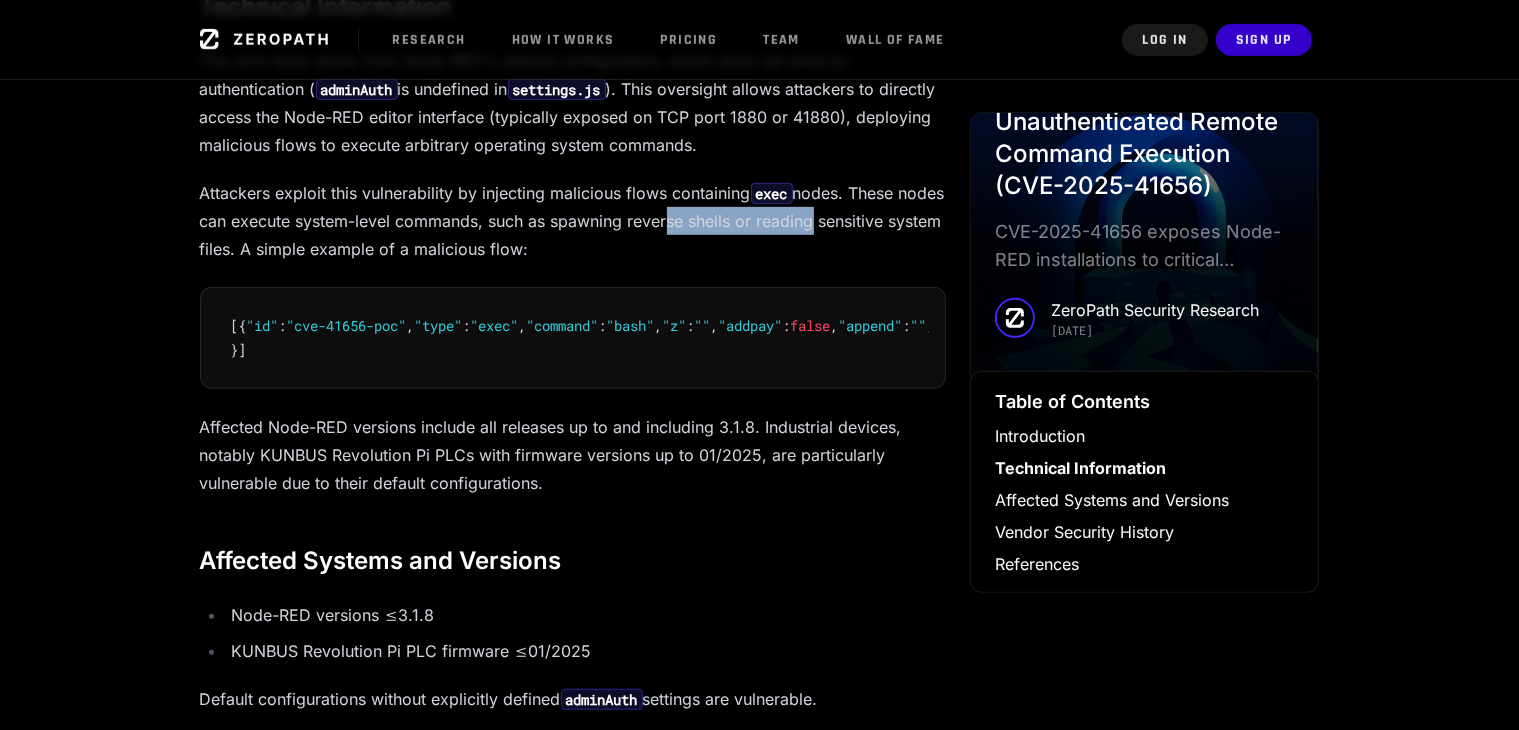 drag, startPoint x: 716, startPoint y: 222, endPoint x: 850, endPoint y: 241, distance: 135.34032 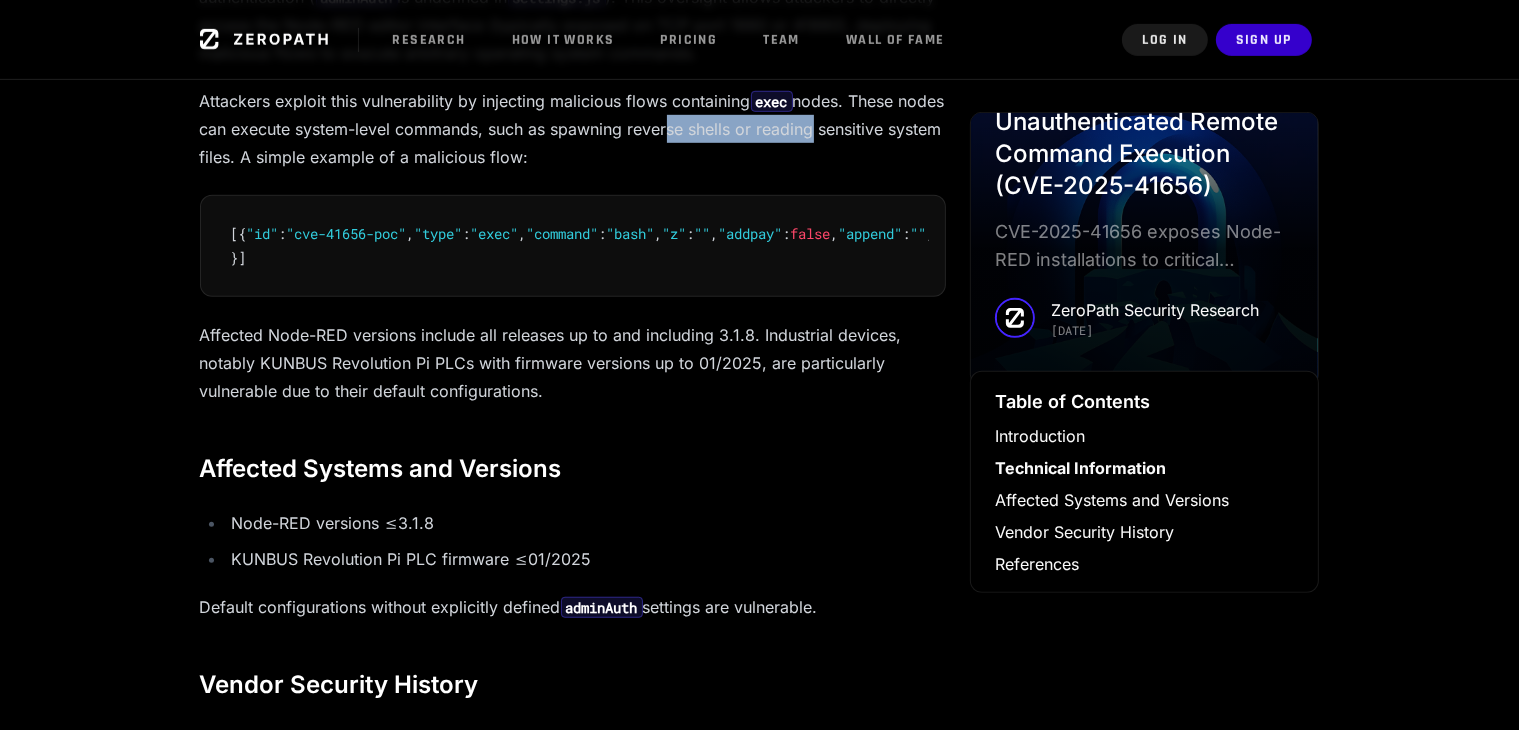 scroll, scrollTop: 1300, scrollLeft: 0, axis: vertical 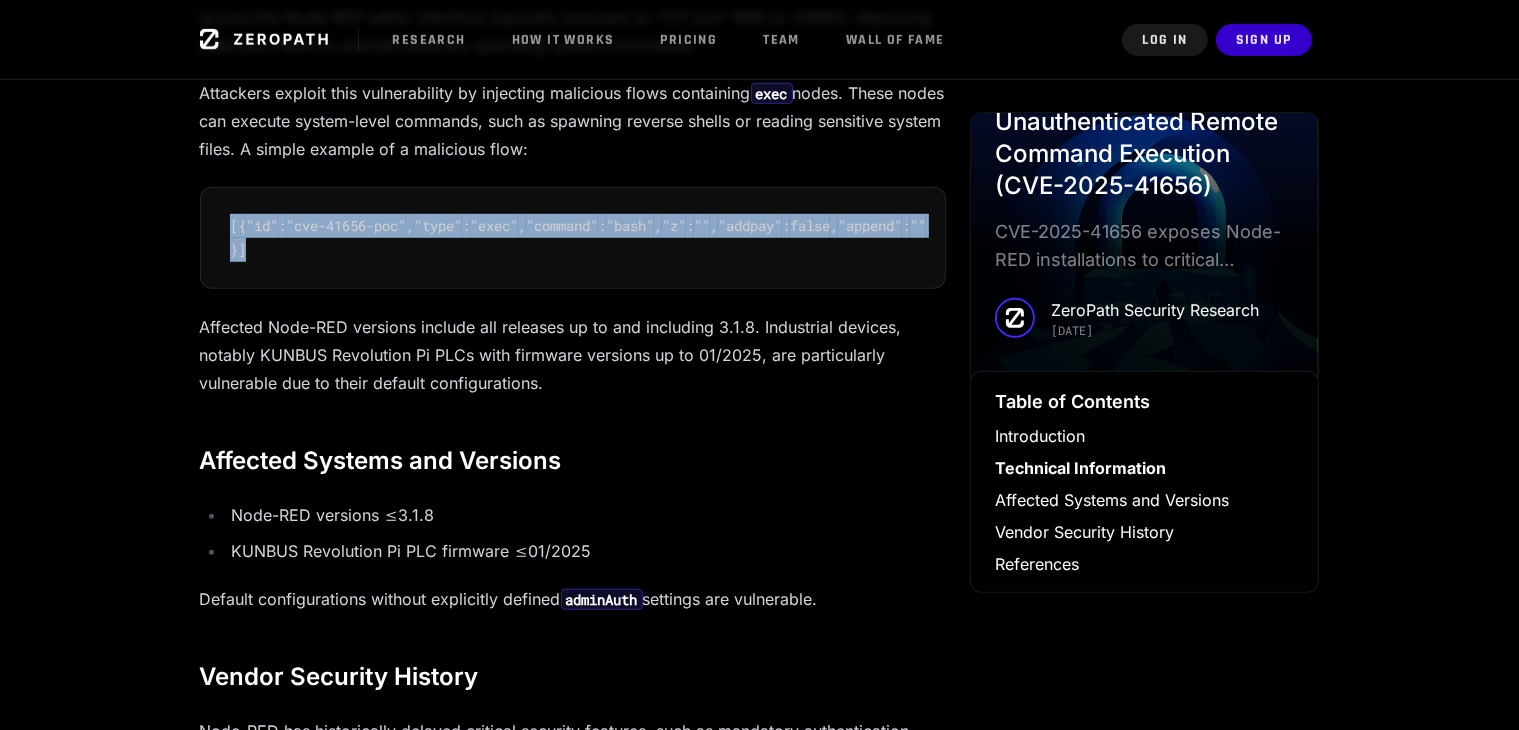 drag, startPoint x: 462, startPoint y: 591, endPoint x: 211, endPoint y: 200, distance: 464.63104 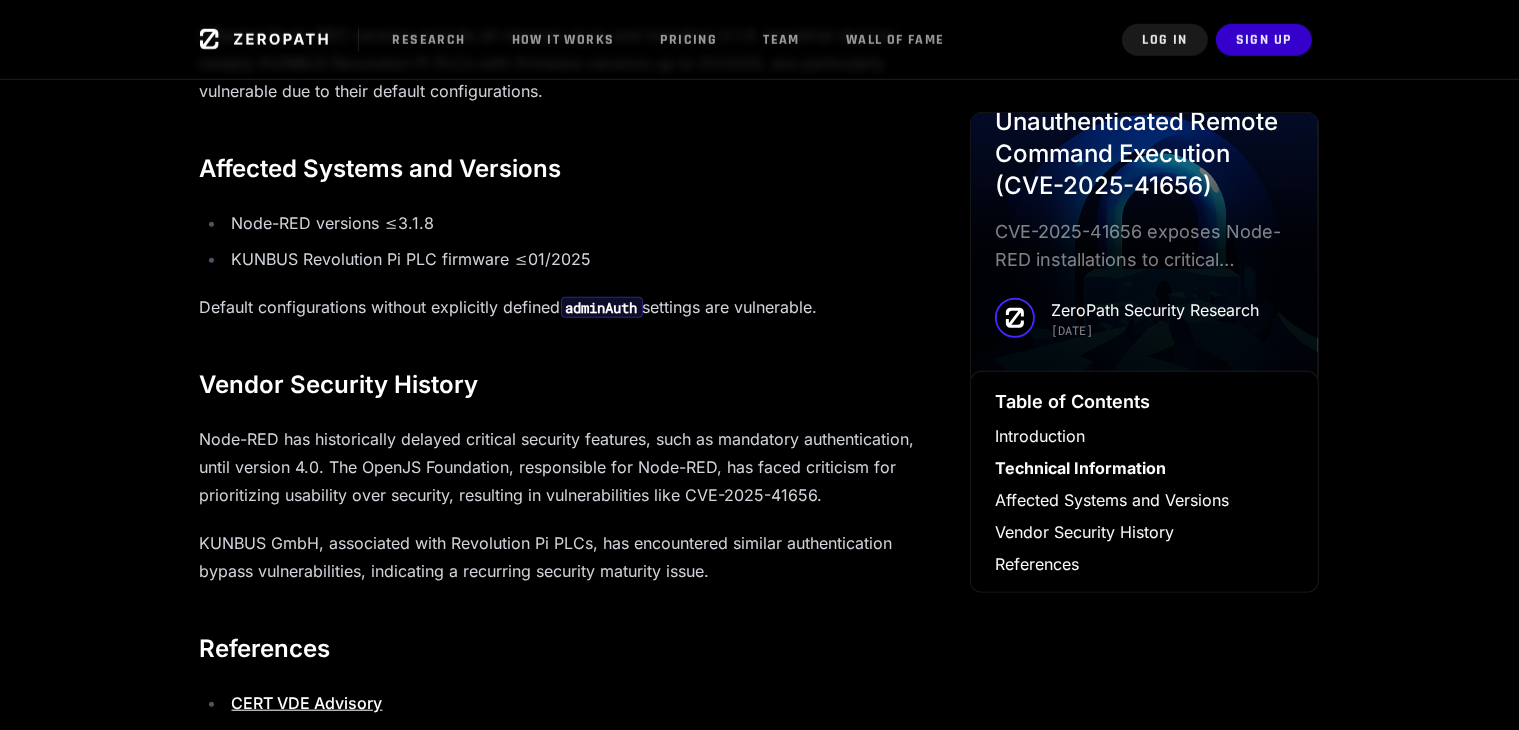 scroll, scrollTop: 1600, scrollLeft: 0, axis: vertical 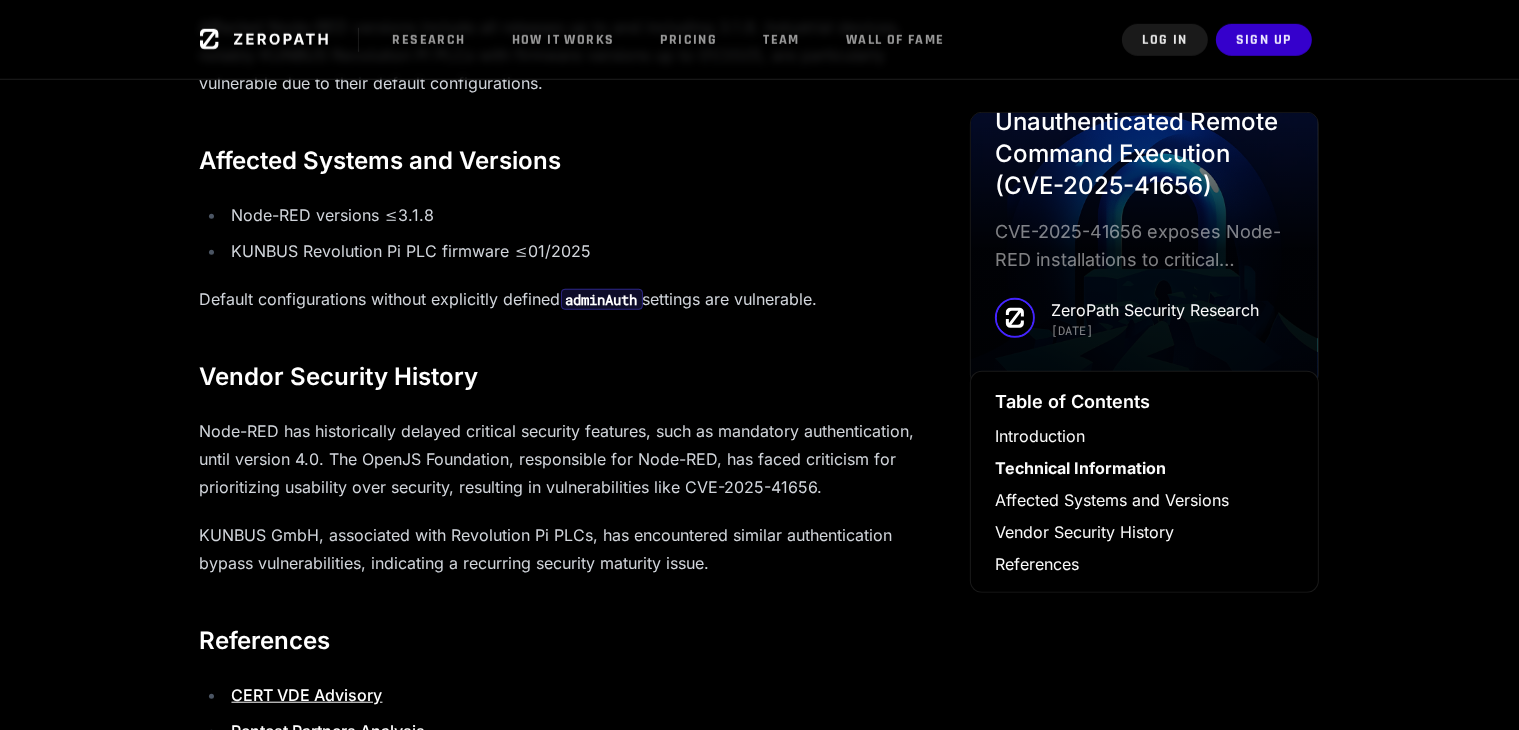 drag, startPoint x: 560, startPoint y: 424, endPoint x: 613, endPoint y: 449, distance: 58.60034 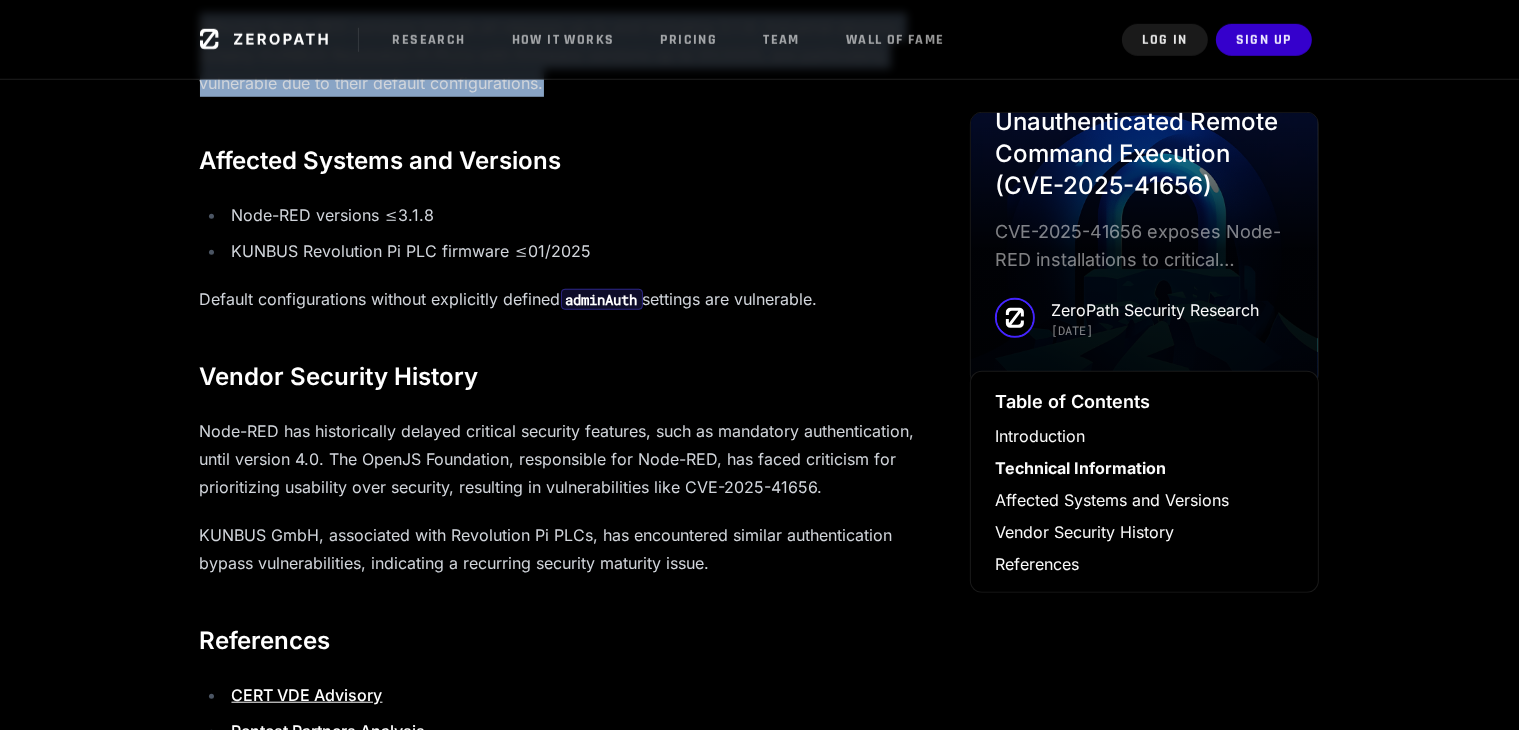 drag, startPoint x: 604, startPoint y: 417, endPoint x: 176, endPoint y: 353, distance: 432.7586 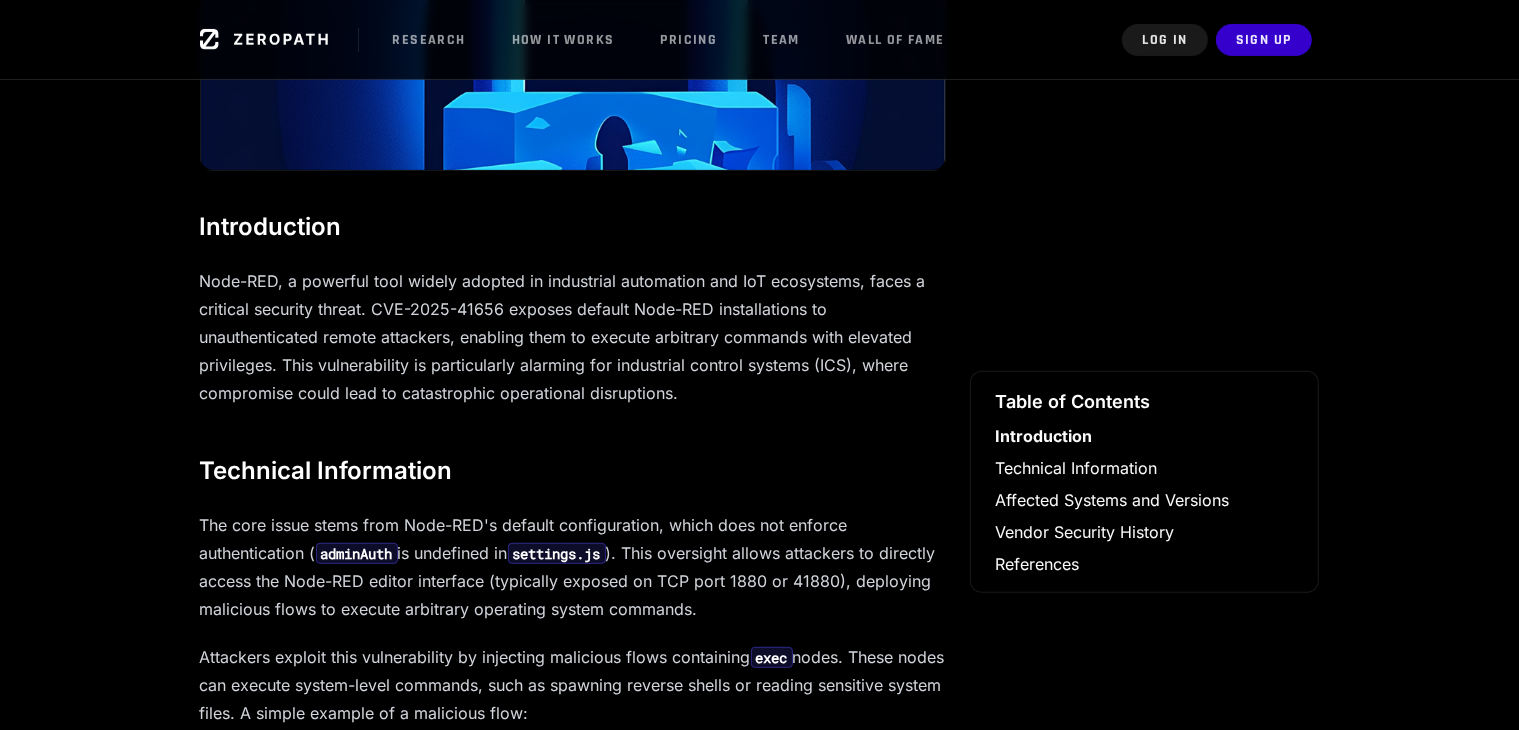 scroll, scrollTop: 1100, scrollLeft: 0, axis: vertical 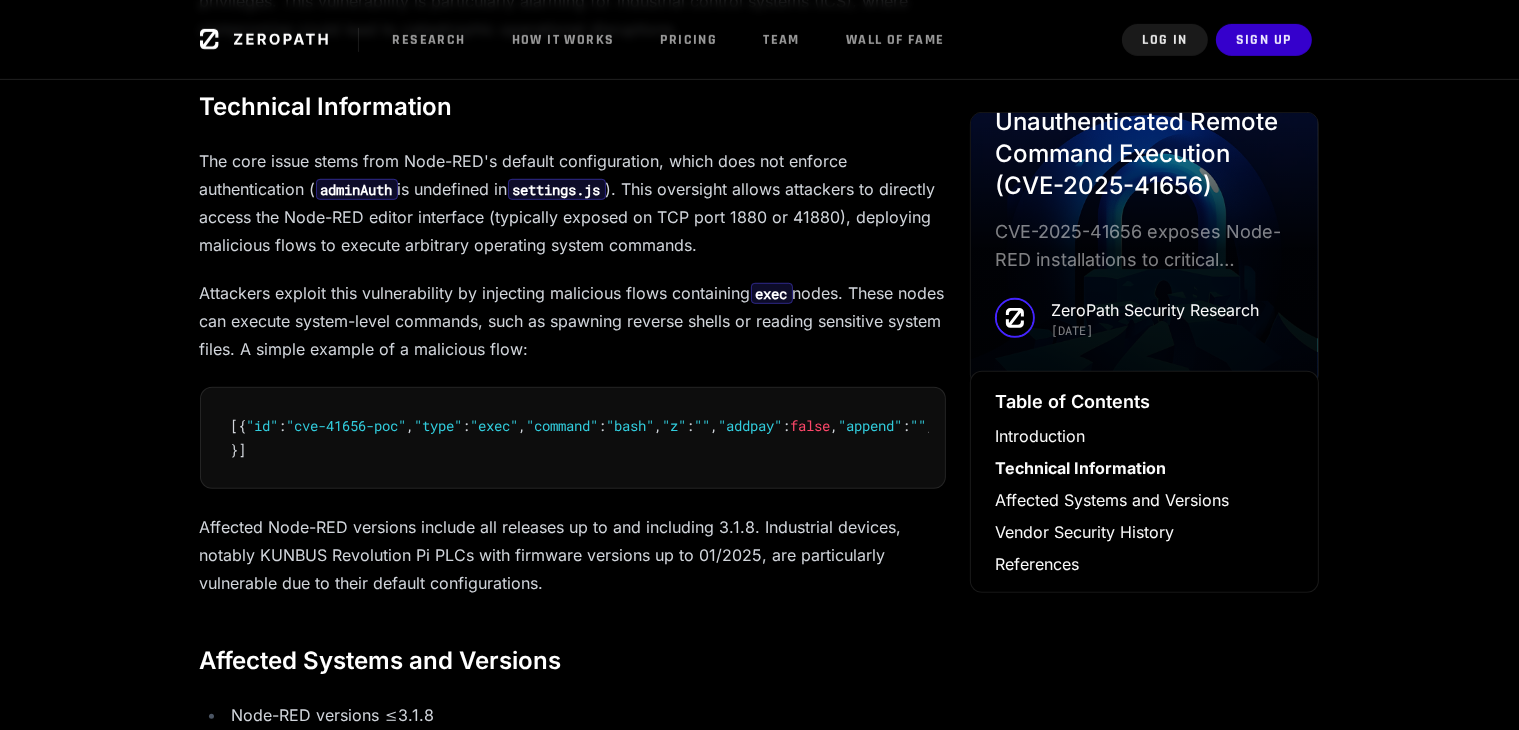 click on "Back   CVE Analysis   -   8 min read   Node-RED Under Siege: Unauthenticated Remote Command Execution (CVE-2025-41656)   CVE-2025-41656 exposes Node-RED installations to critical unauthenticated remote command execution, posing severe risks to industrial and IoT environments.     ZeroPath Security Research     [DATE]           Introduction Node-RED, a powerful tool widely adopted in industrial automation and IoT ecosystems, faces a critical security threat. CVE-2025-41656 exposes default Node-RED installations to unauthenticated remote attackers, enabling them to execute arbitrary commands with elevated privileges. This vulnerability is particularly alarming for industrial control systems (ICS), where compromise could lead to catastrophic operational disruptions.
Technical Information The core issue stems from Node-RED's default configuration, which does not enforce authentication ( adminAuth  is undefined in  settings.js
exec
[{
"id" :  "cve-41656-poc" ,
"type" :  "exec" ,
:" at bounding box center (760, 224) 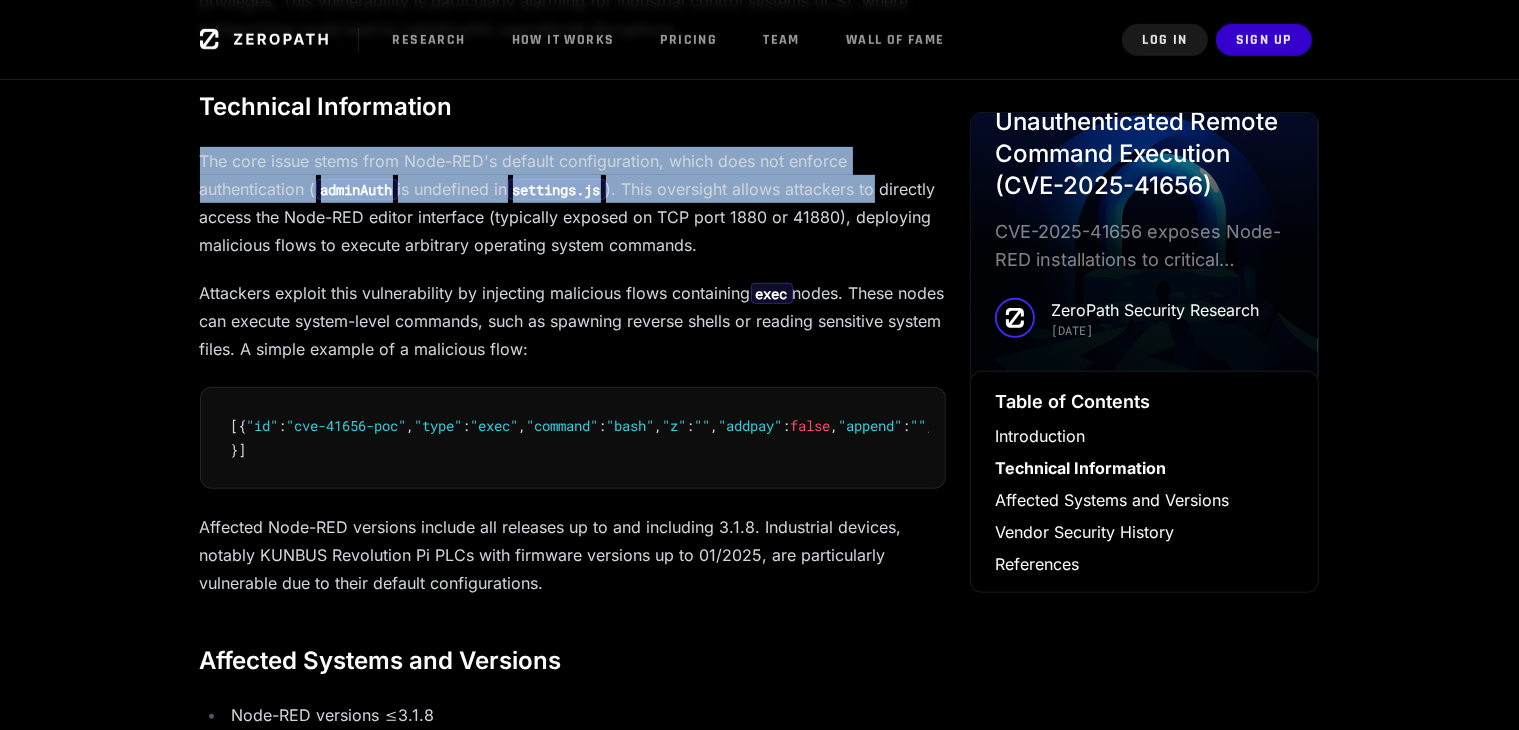 drag, startPoint x: 192, startPoint y: 161, endPoint x: 900, endPoint y: 200, distance: 709.07336 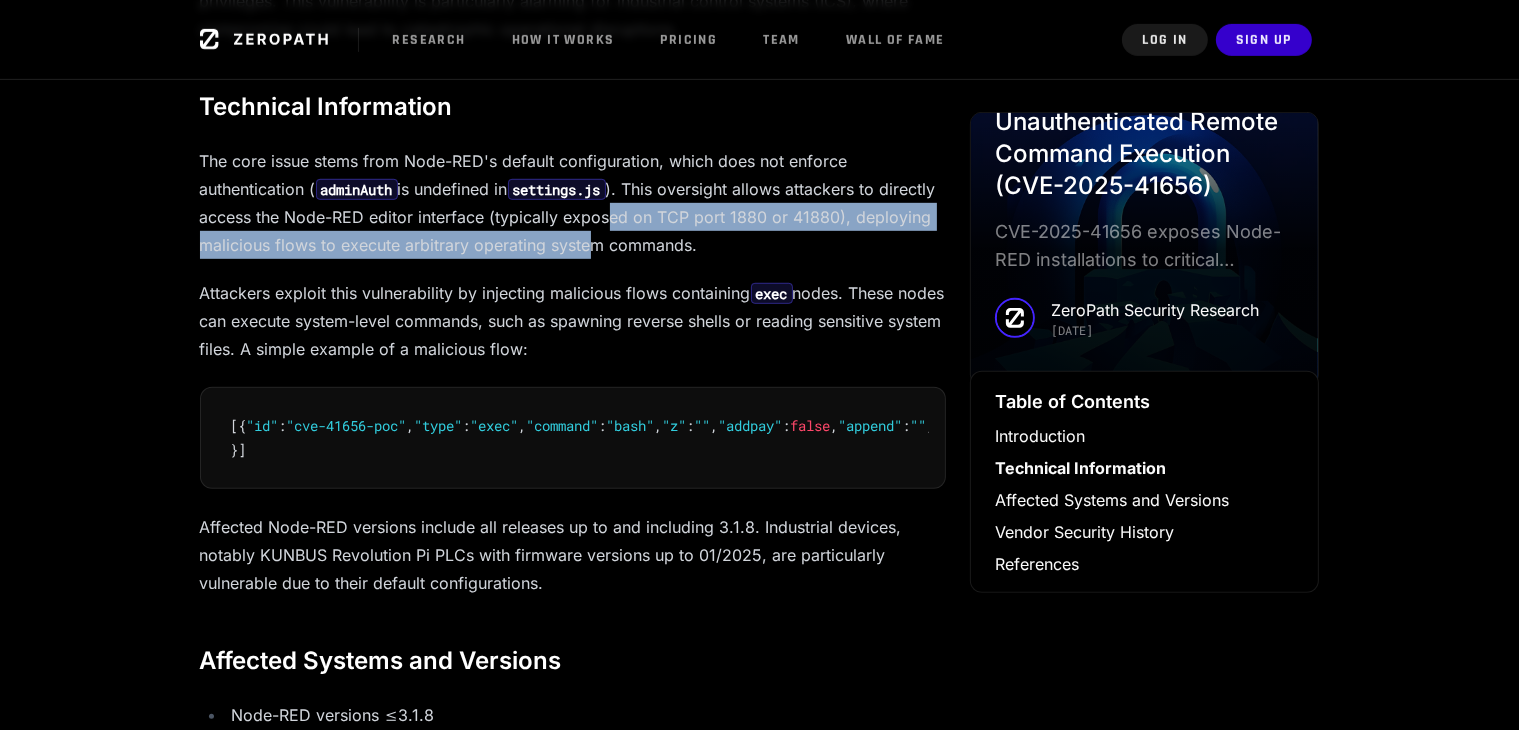 drag, startPoint x: 900, startPoint y: 201, endPoint x: 664, endPoint y: 231, distance: 237.89914 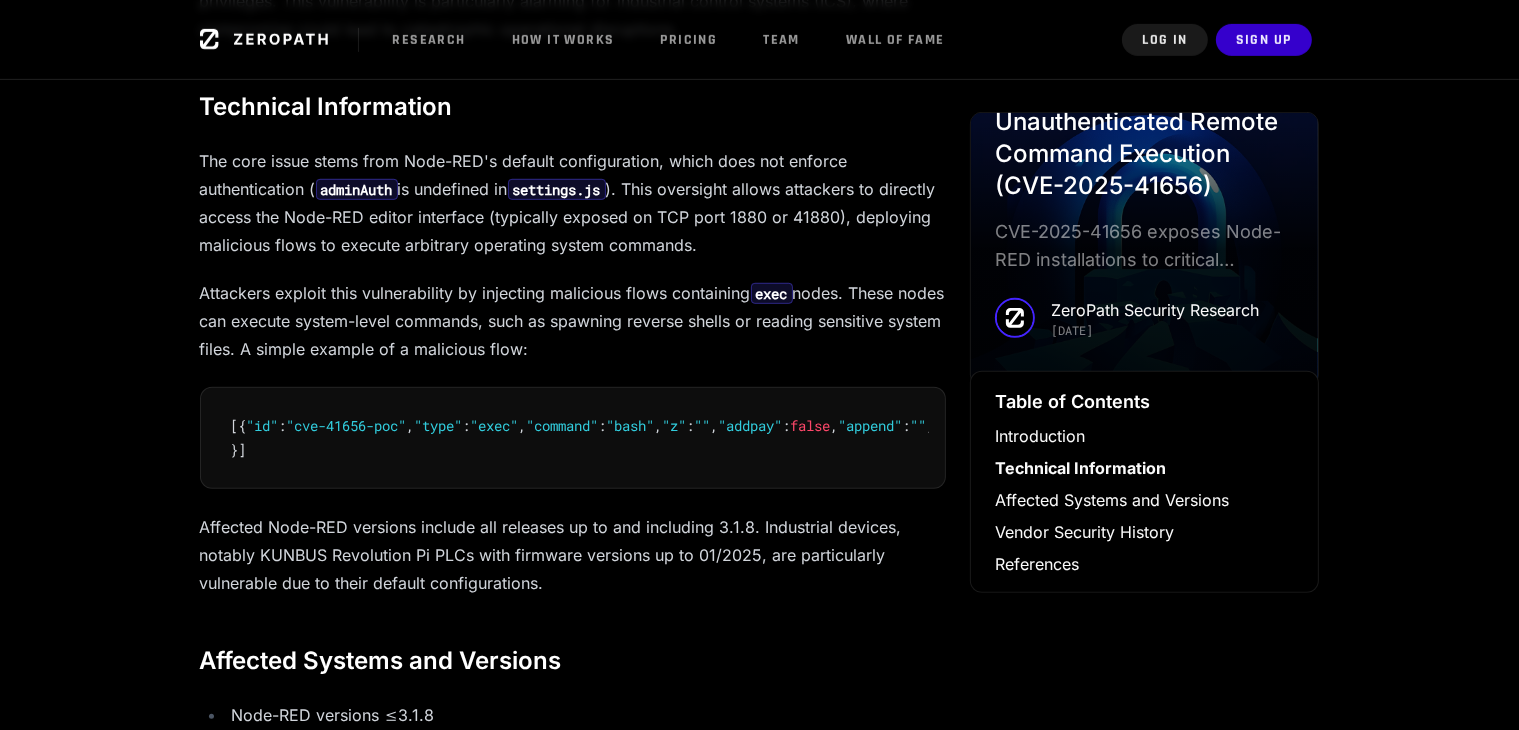click on "The core issue stems from Node-RED's default configuration, which does not enforce authentication ( adminAuth  is undefined in  settings.js ). This oversight allows attackers to directly access the Node-RED editor interface (typically exposed on TCP port 1880 or 41880), deploying malicious flows to execute arbitrary operating system commands." at bounding box center [573, 203] 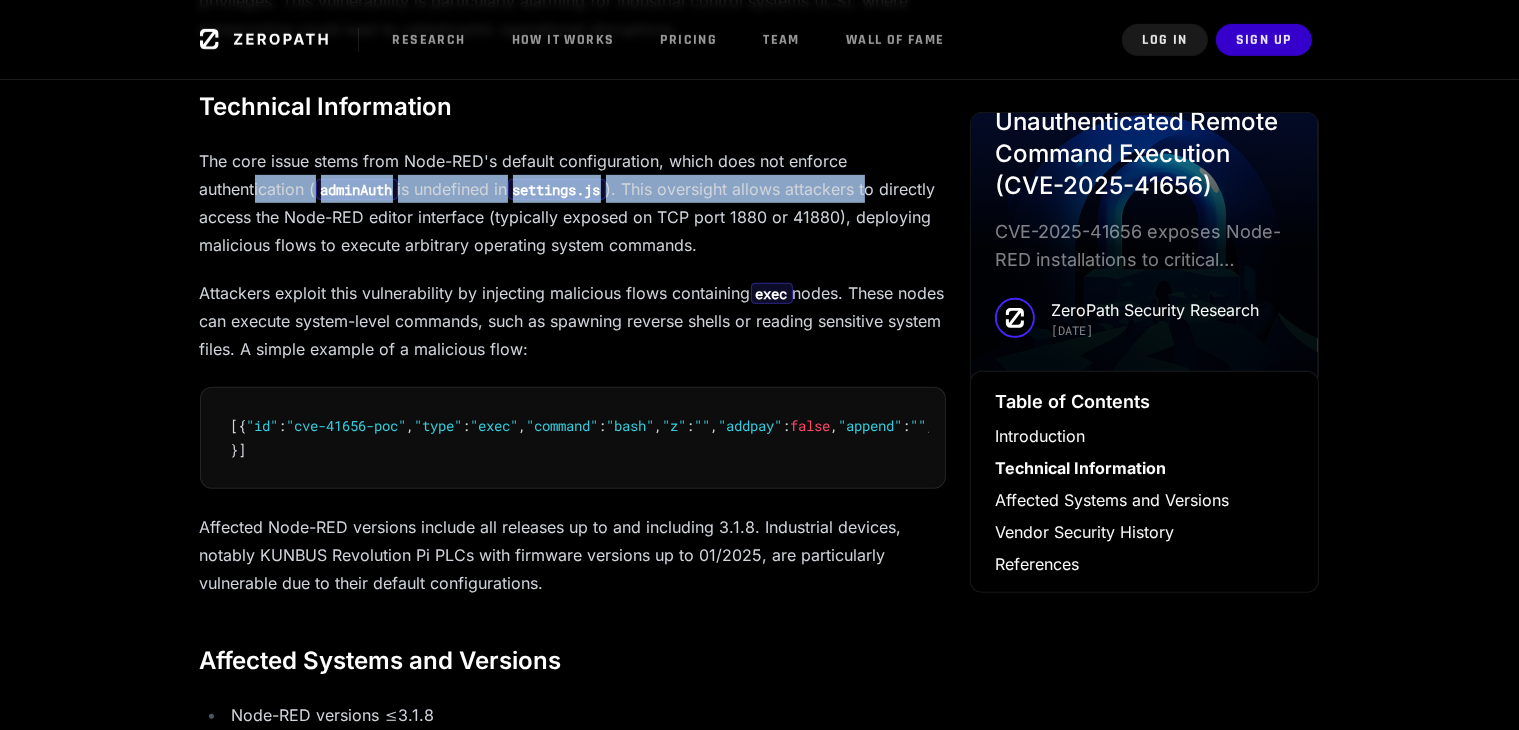 drag, startPoint x: 255, startPoint y: 187, endPoint x: 880, endPoint y: 199, distance: 625.1152 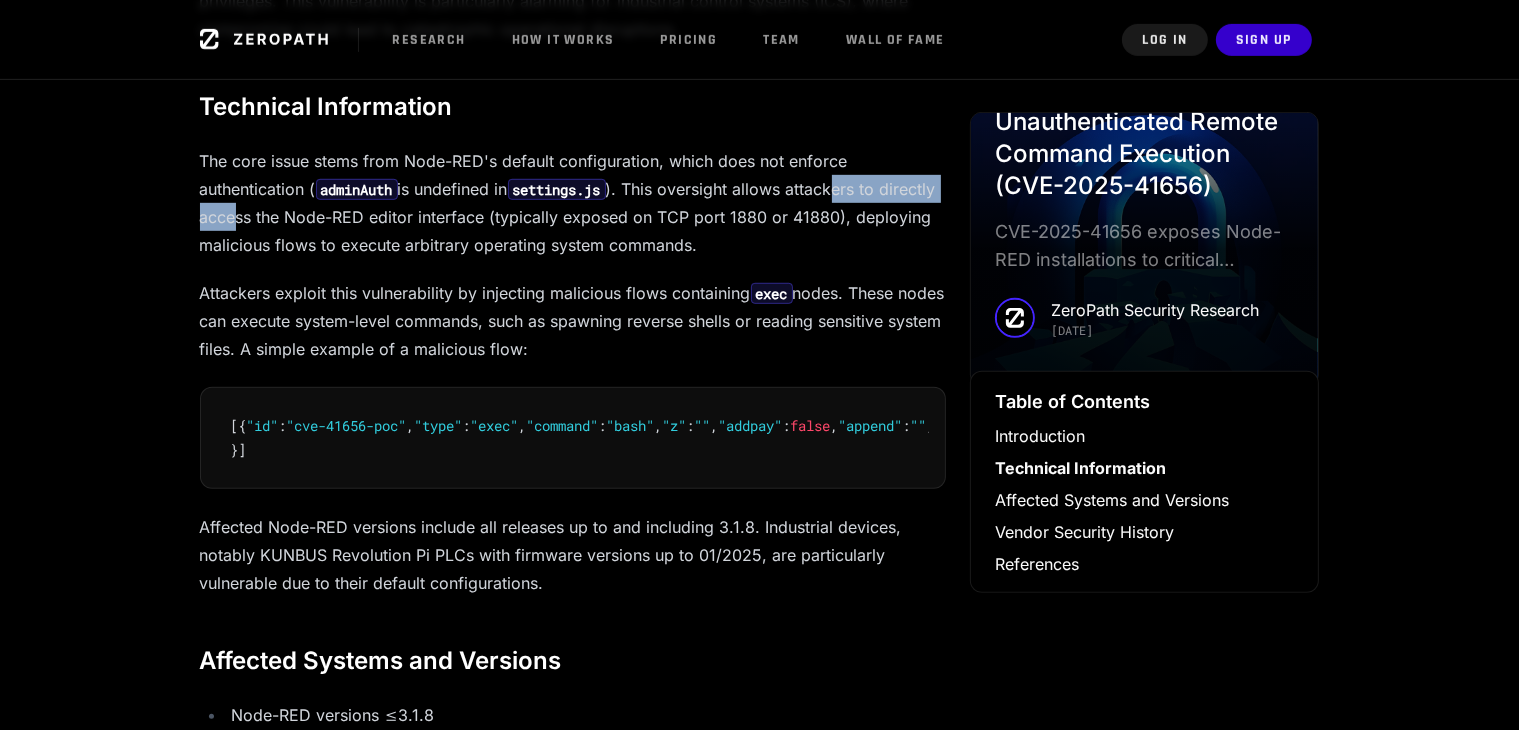 drag, startPoint x: 848, startPoint y: 194, endPoint x: 295, endPoint y: 203, distance: 553.07324 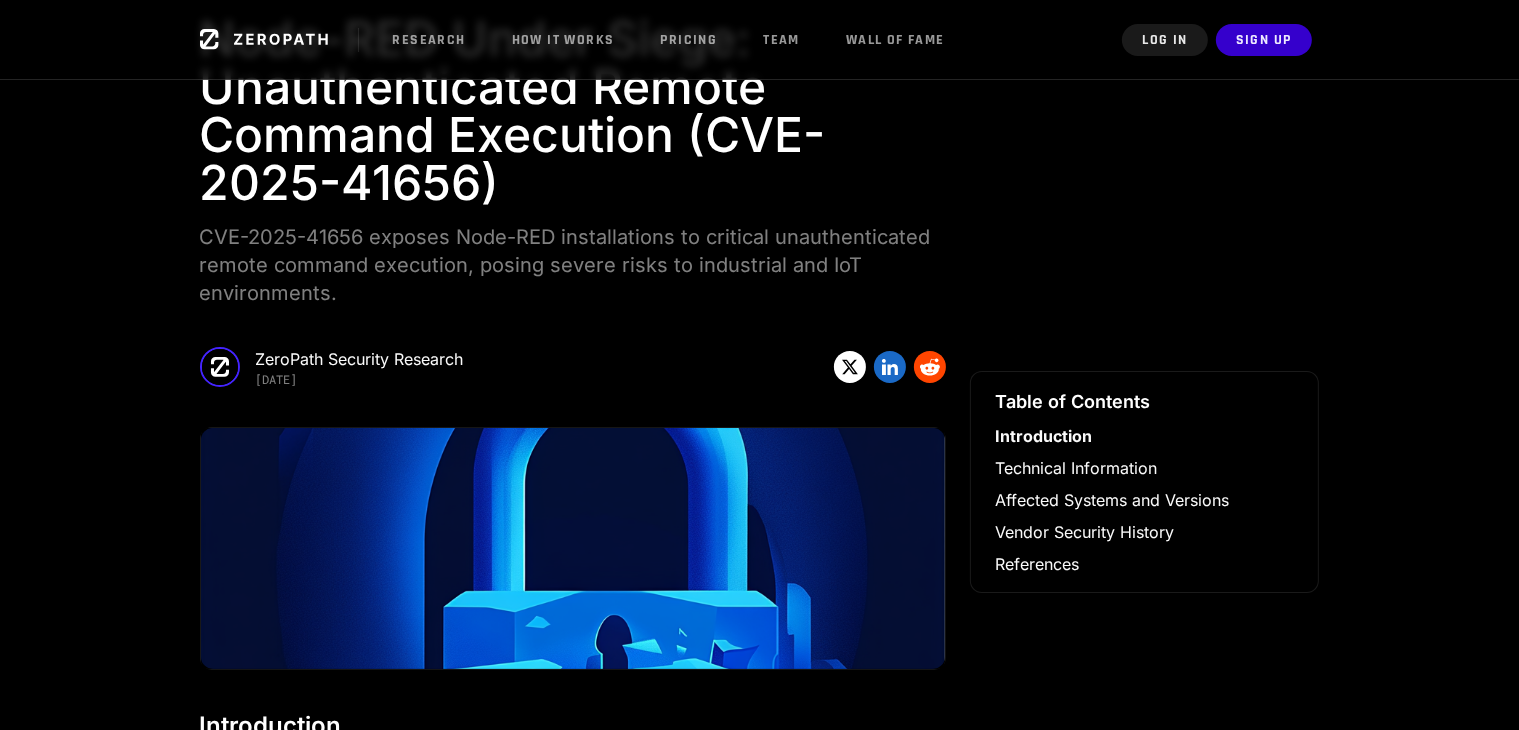 scroll, scrollTop: 100, scrollLeft: 0, axis: vertical 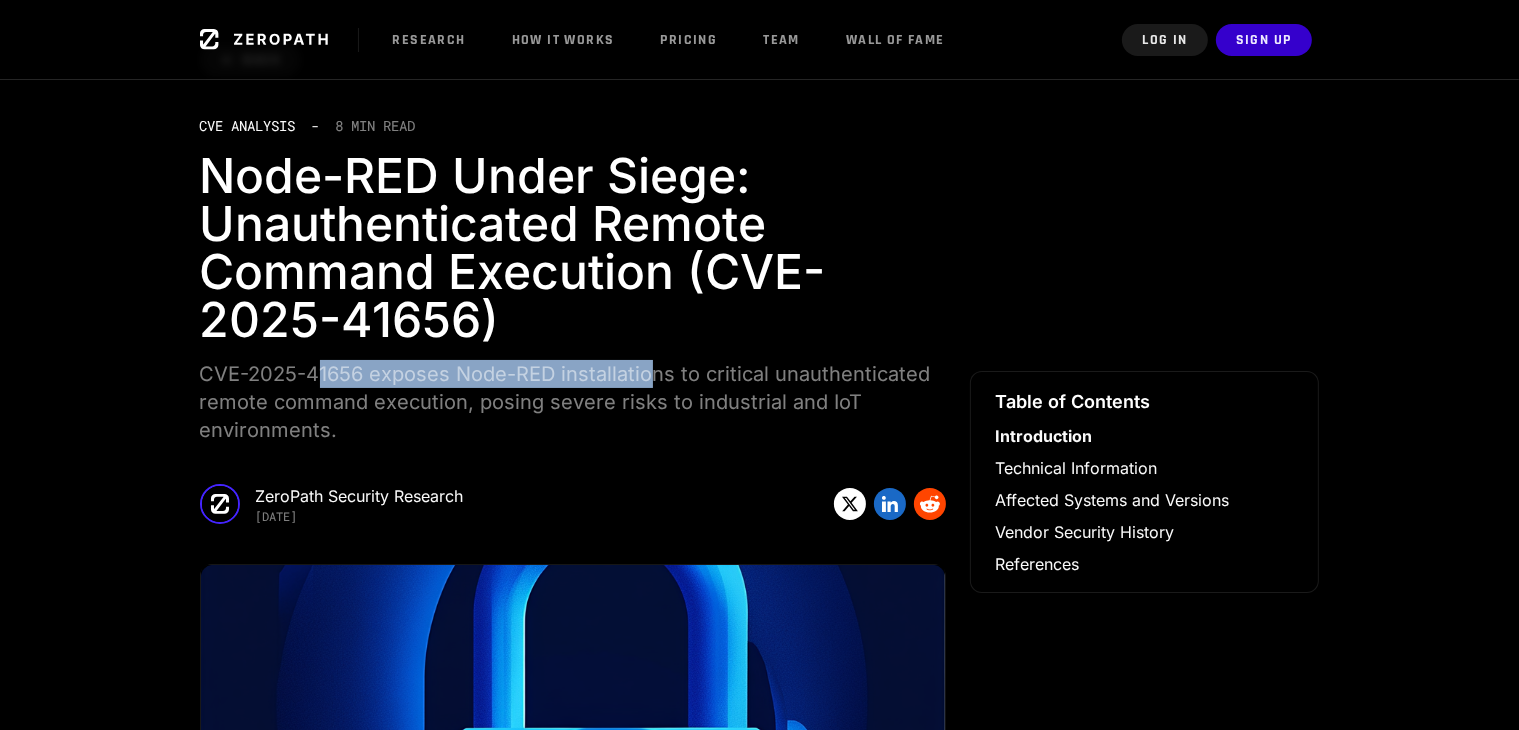 drag, startPoint x: 320, startPoint y: 372, endPoint x: 652, endPoint y: 377, distance: 332.03766 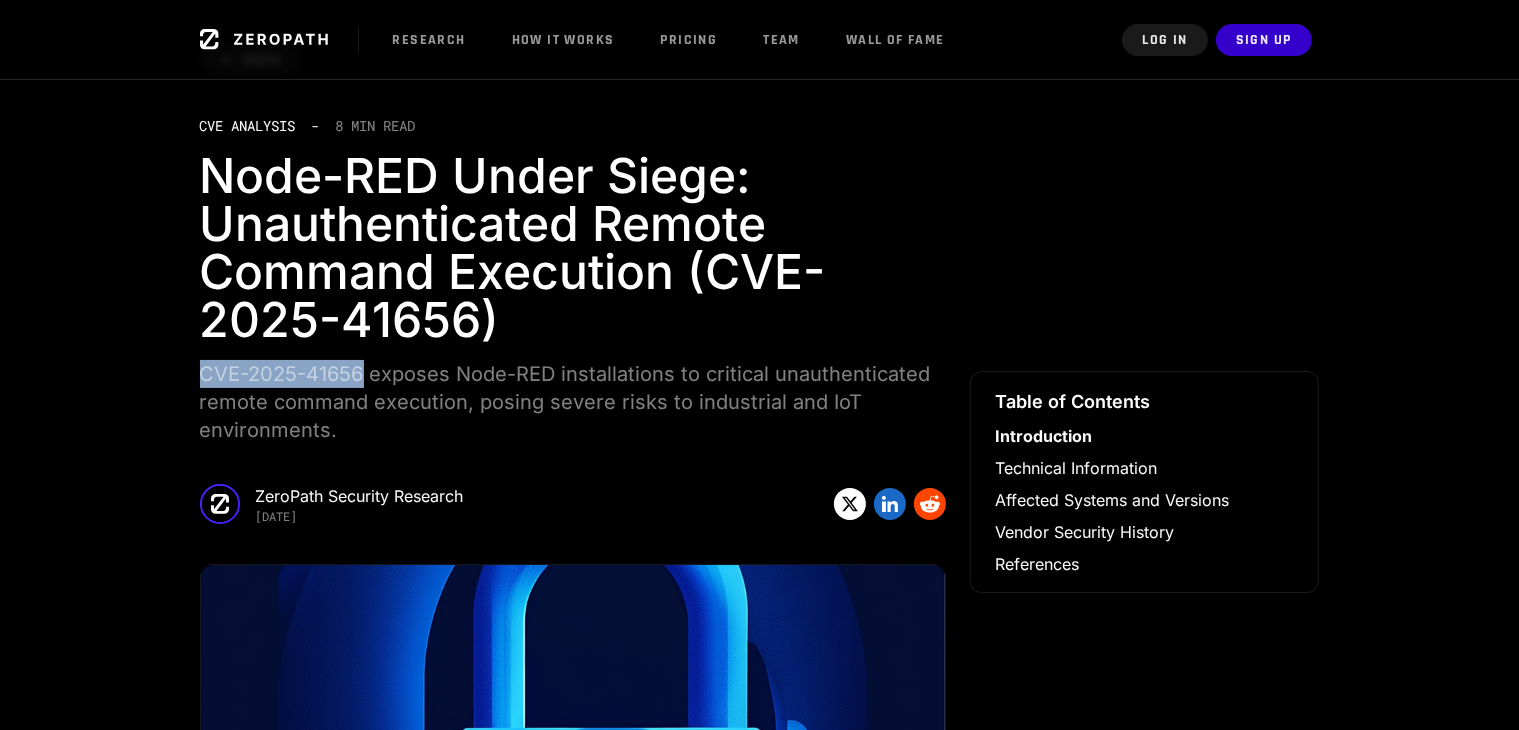 drag, startPoint x: 318, startPoint y: 373, endPoint x: 360, endPoint y: 372, distance: 42.0119 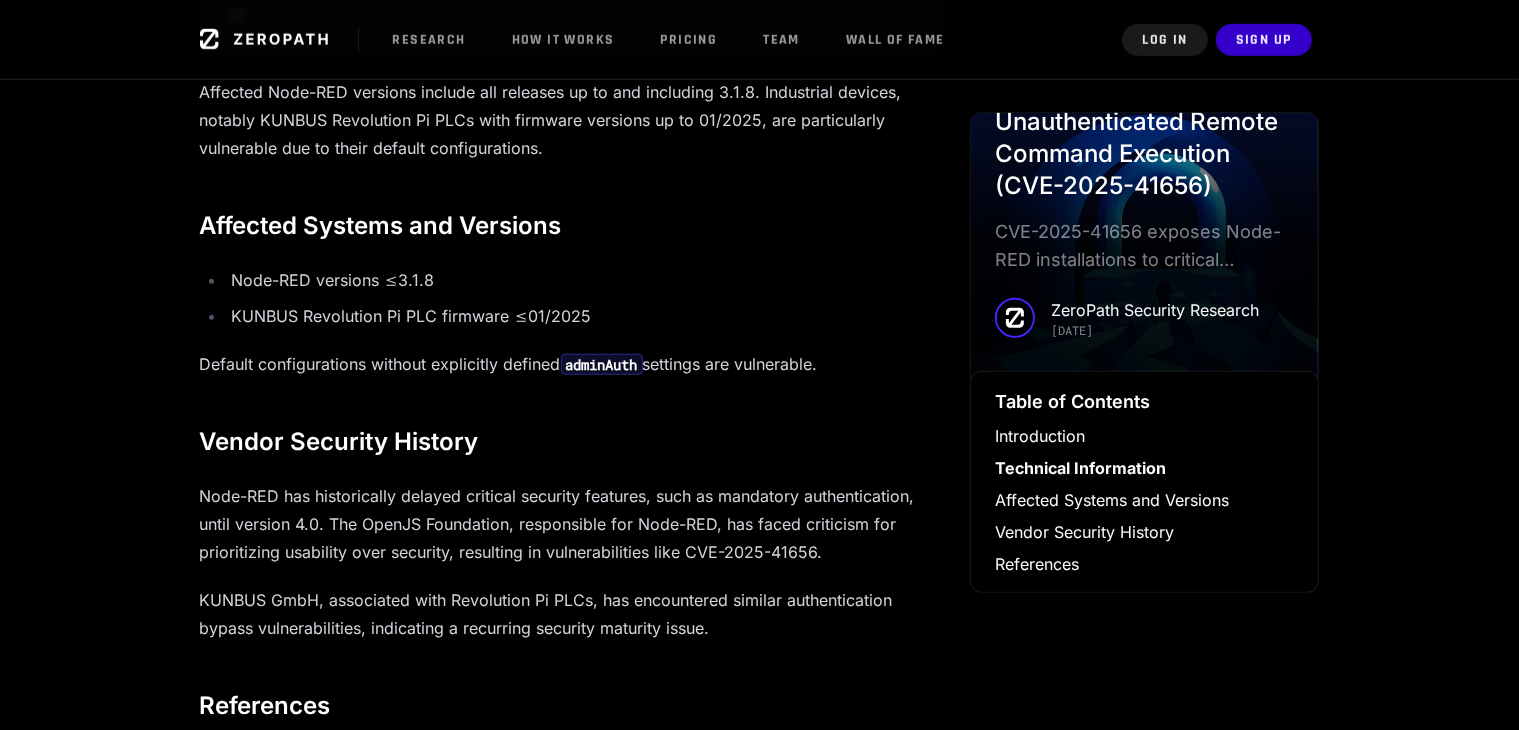 scroll, scrollTop: 1300, scrollLeft: 0, axis: vertical 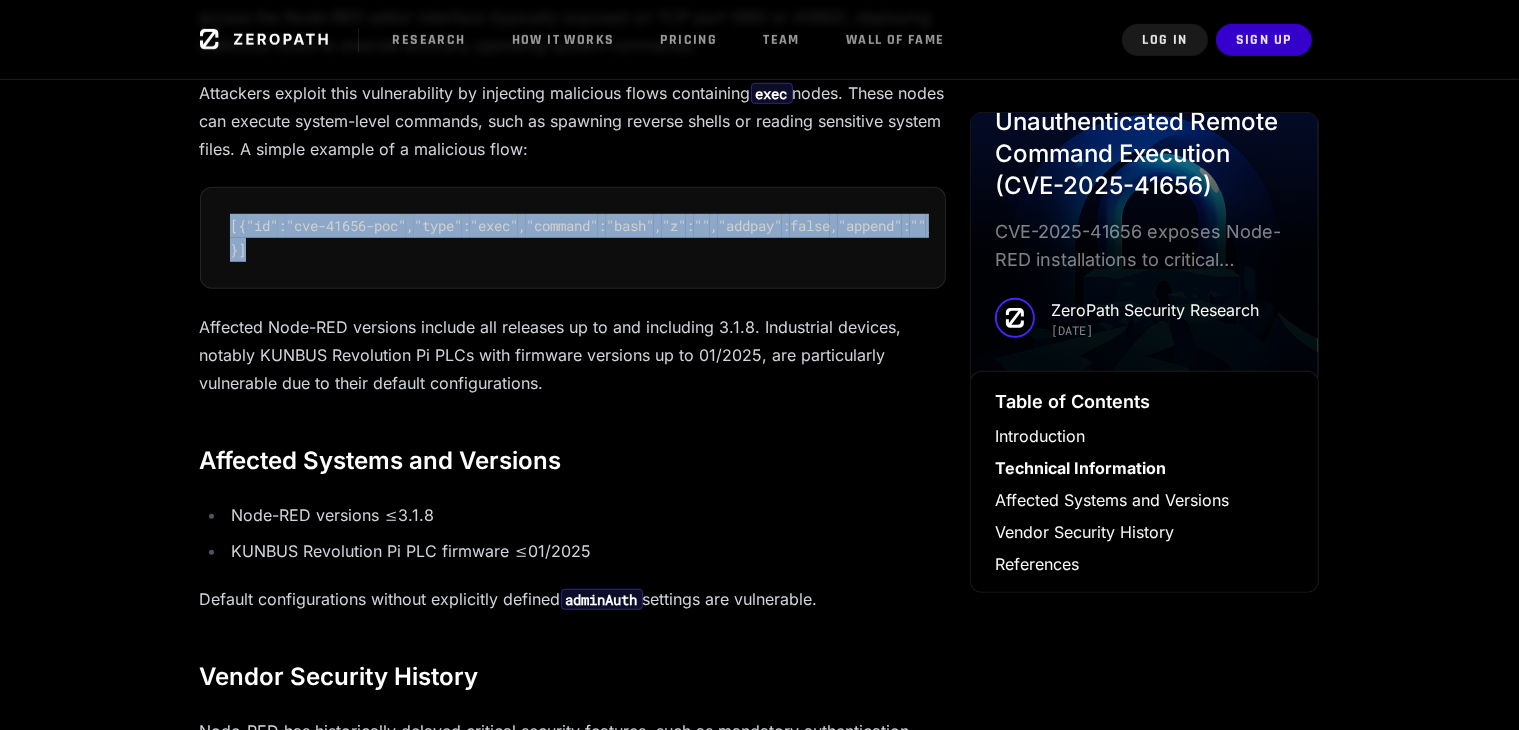 drag, startPoint x: 343, startPoint y: 304, endPoint x: 193, endPoint y: 216, distance: 173.90802 